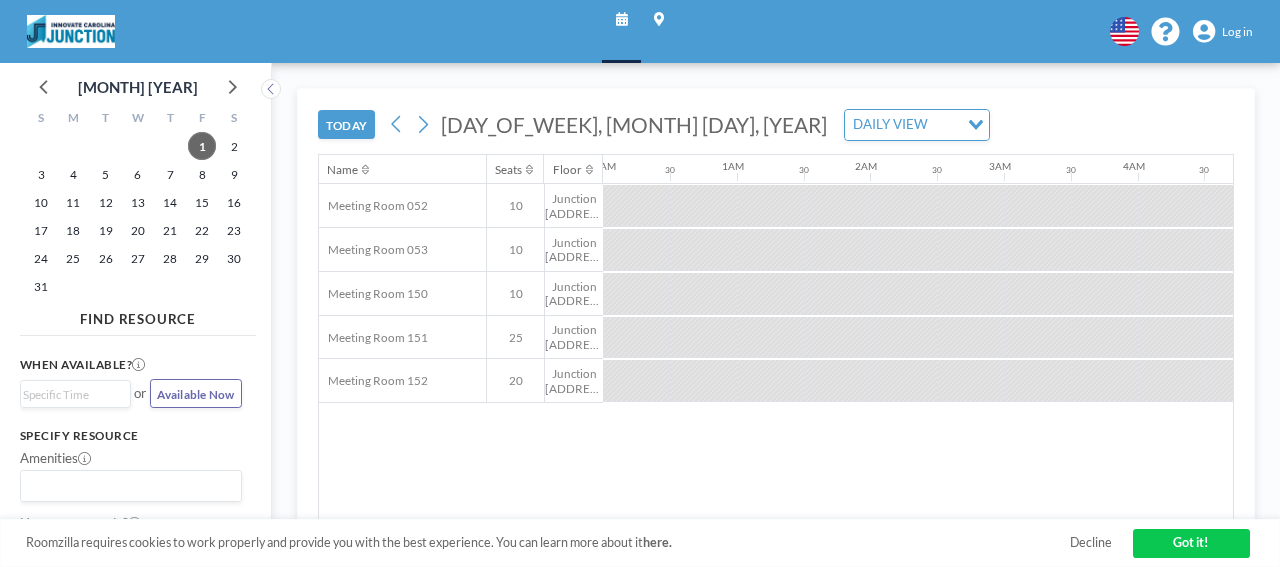 scroll, scrollTop: 0, scrollLeft: 0, axis: both 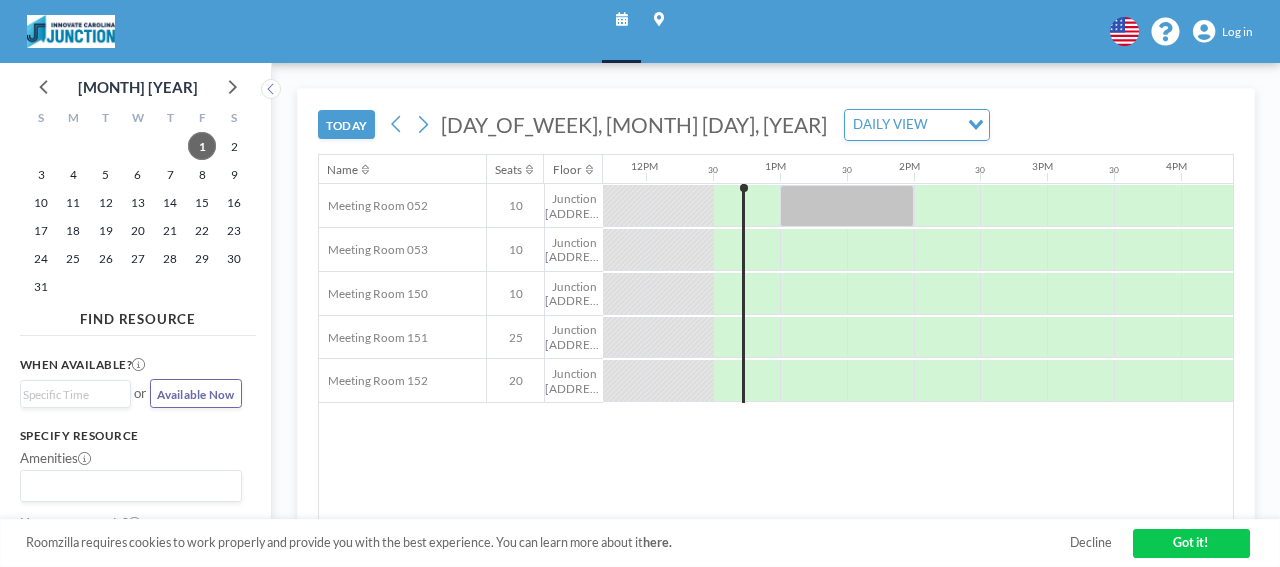 click on "Log in" at bounding box center [1237, 31] 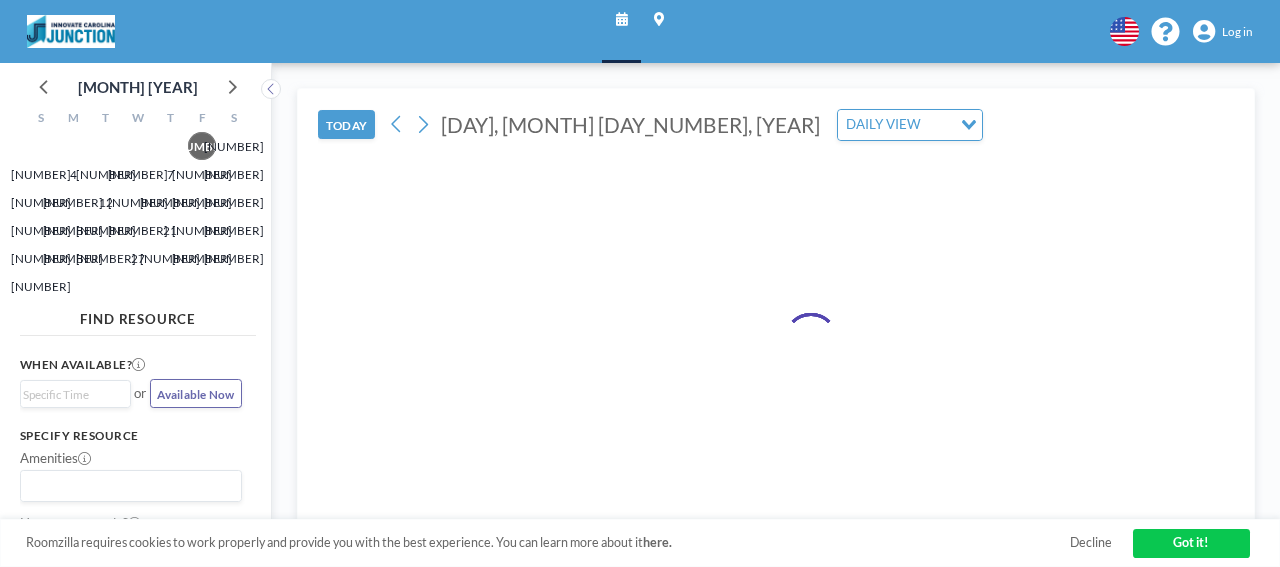 scroll, scrollTop: 0, scrollLeft: 0, axis: both 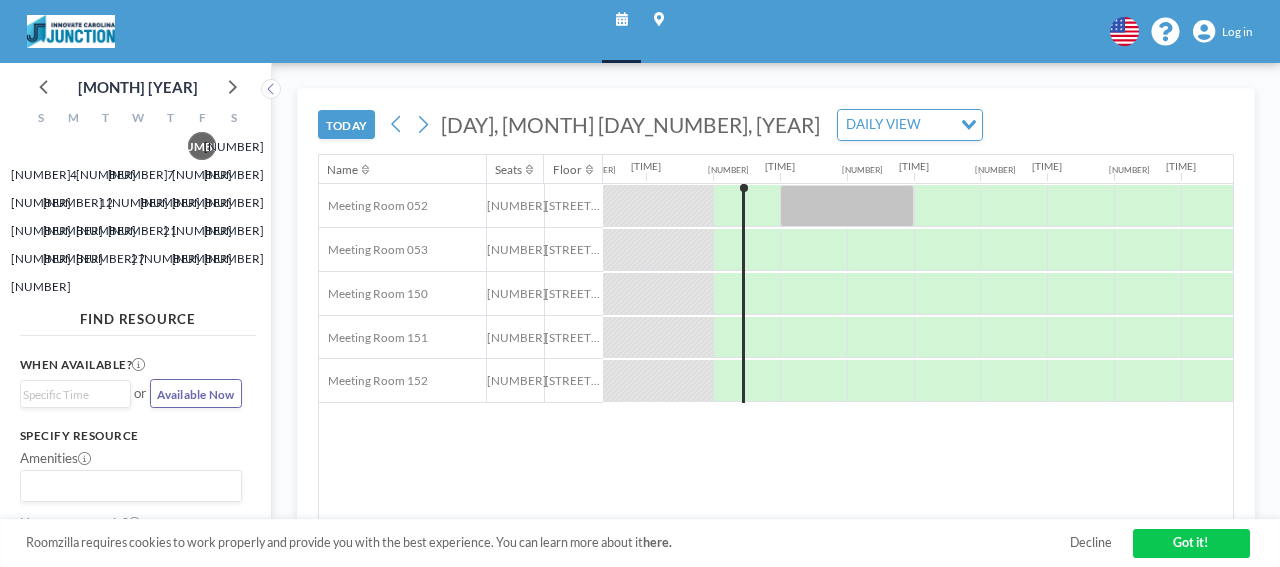 click on "Log in" at bounding box center [1237, 31] 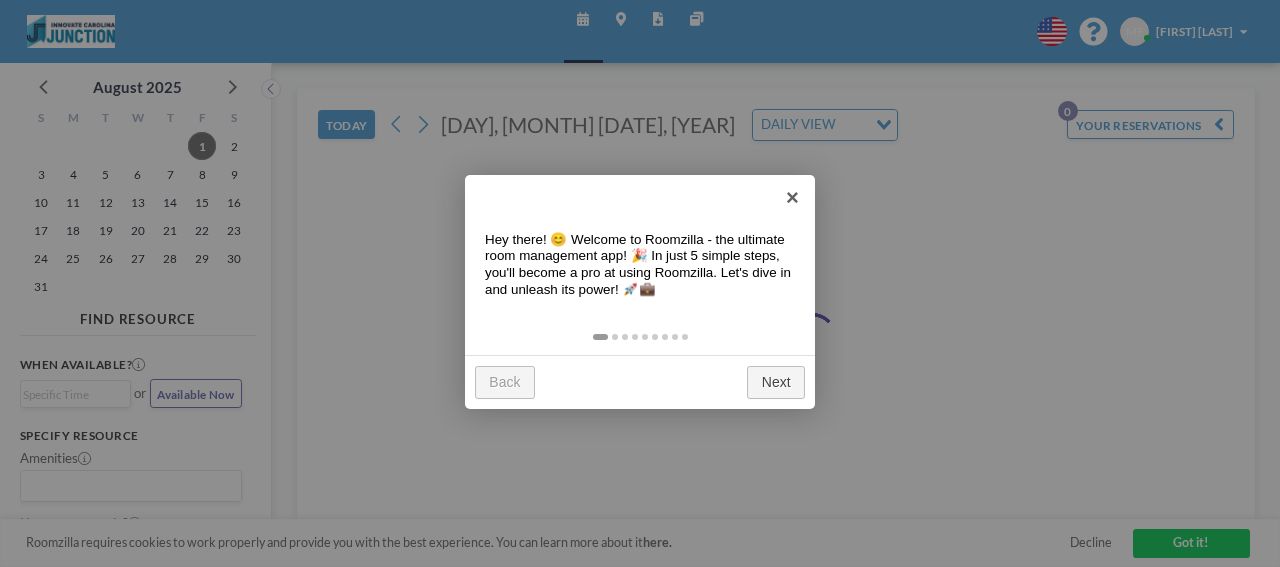scroll, scrollTop: 0, scrollLeft: 0, axis: both 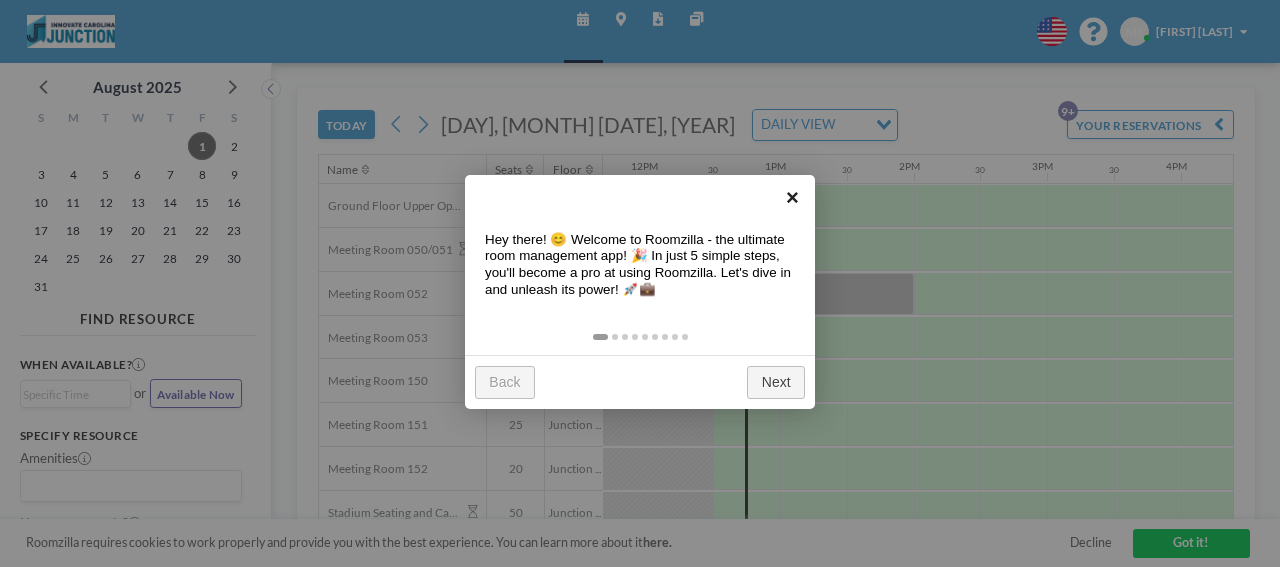 click on "×" at bounding box center [792, 197] 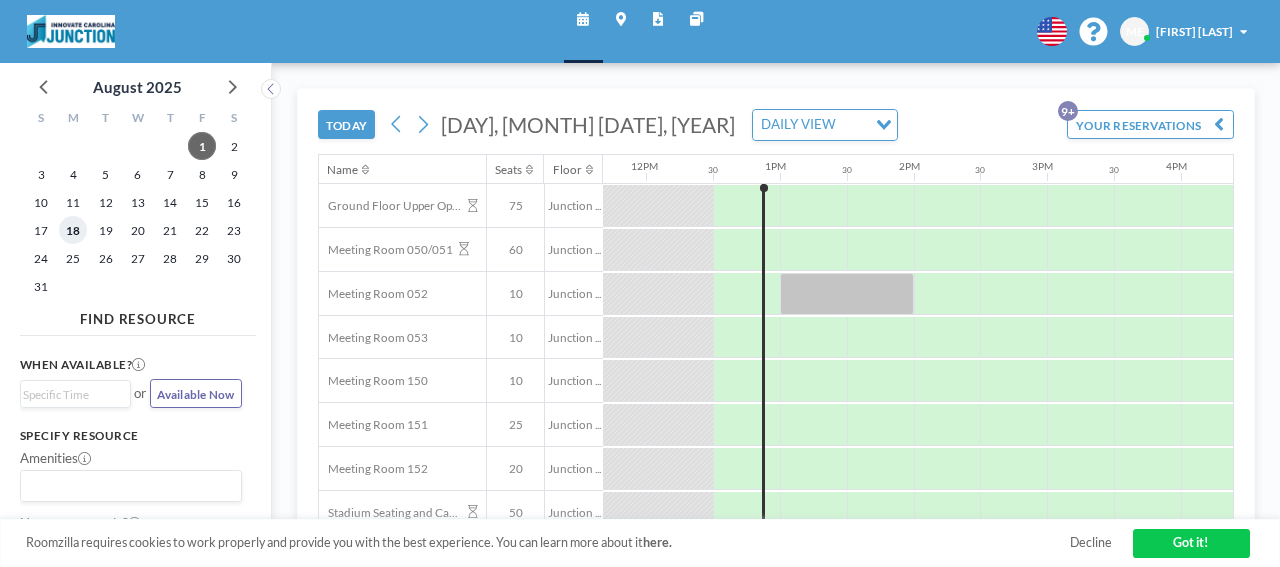 click on "18" at bounding box center (73, 230) 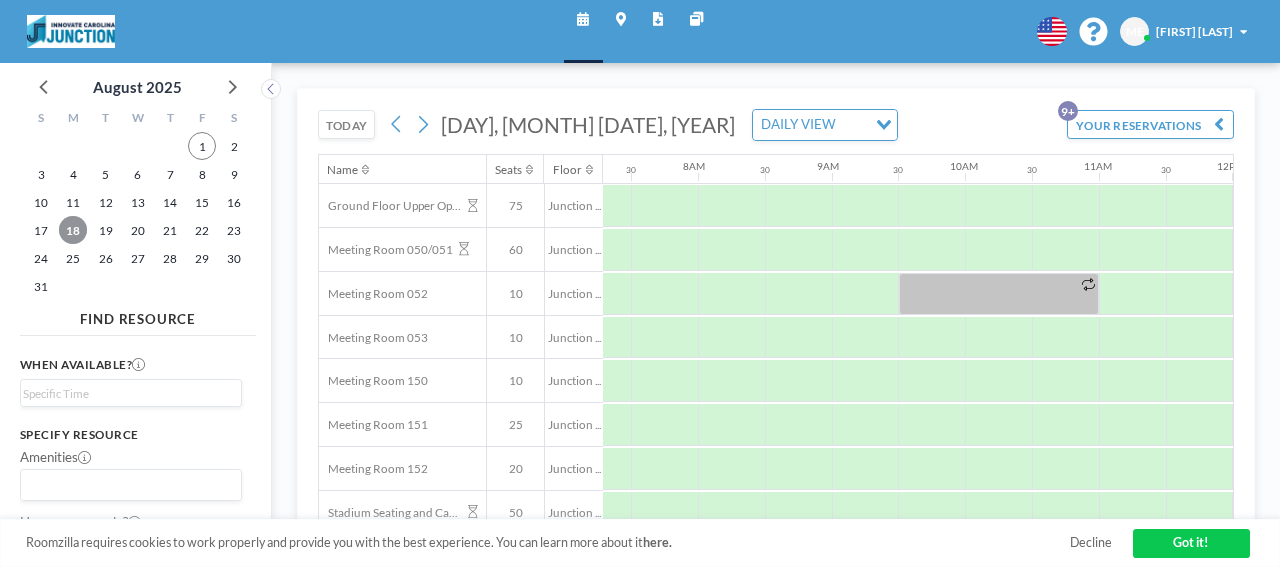 scroll, scrollTop: 0, scrollLeft: 975, axis: horizontal 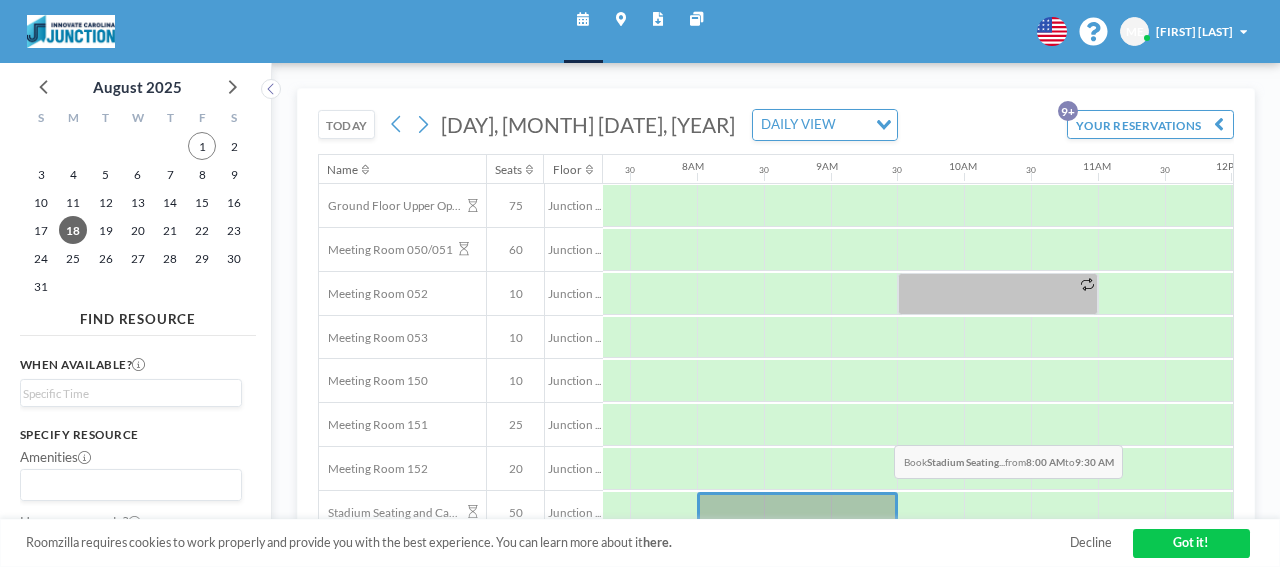 click at bounding box center [1231, 513] 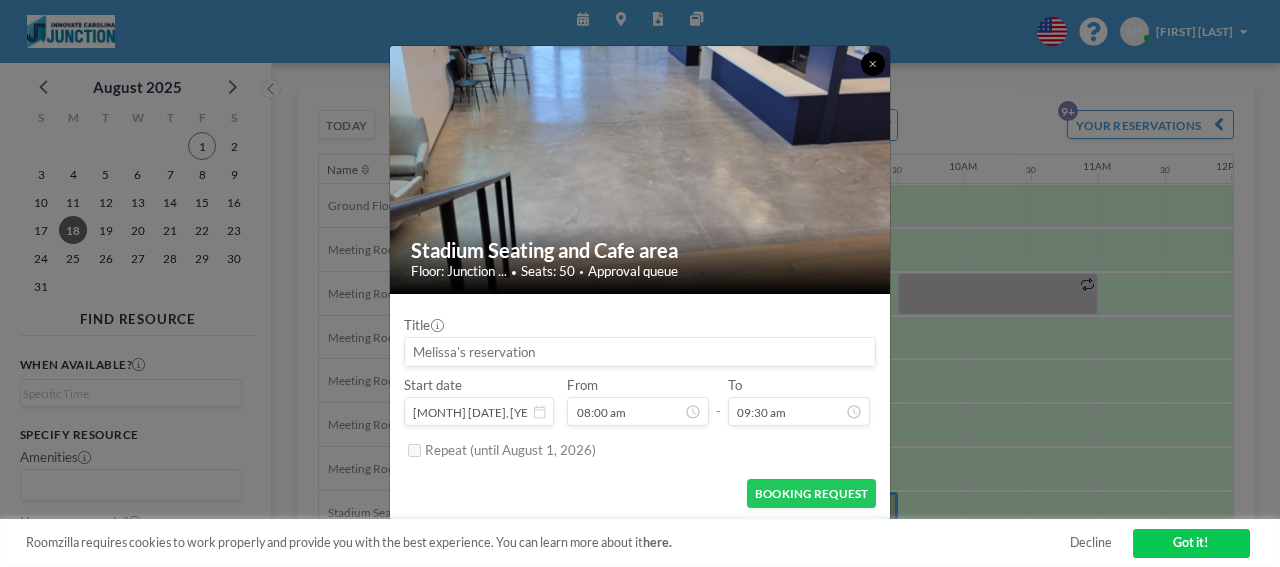 click 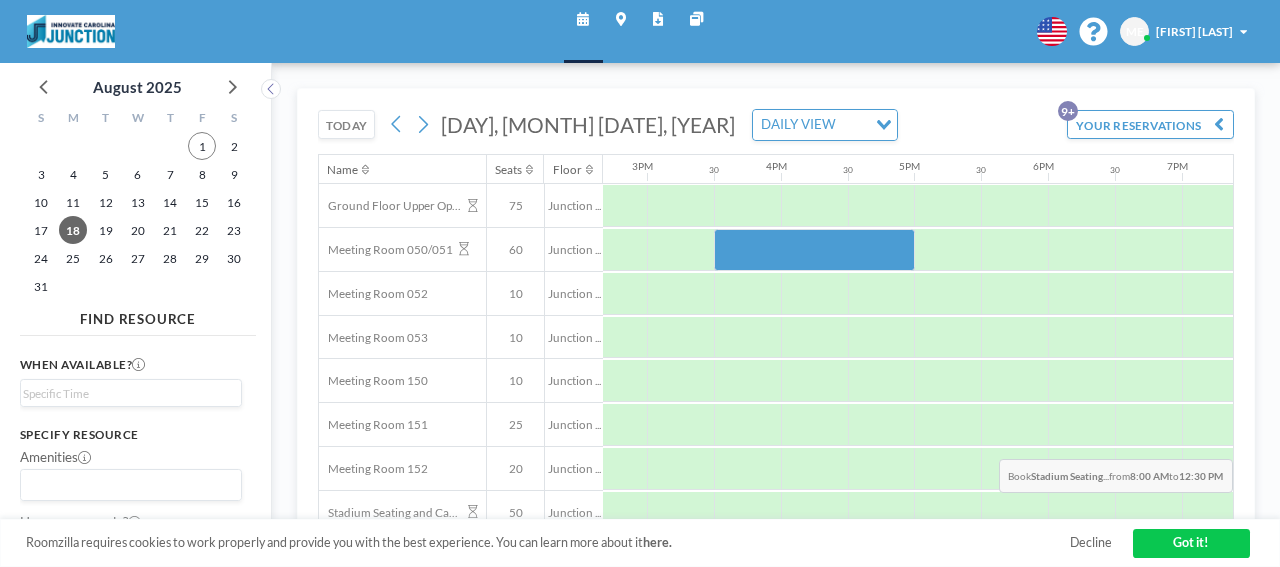 scroll, scrollTop: 0, scrollLeft: 1965, axis: horizontal 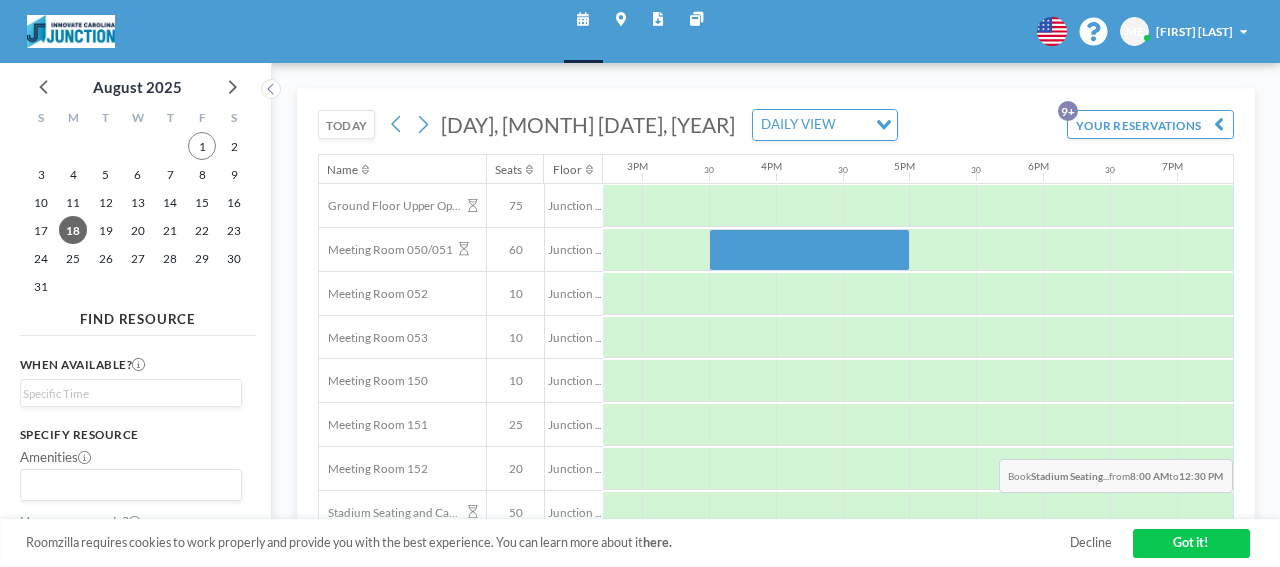 drag, startPoint x: 760, startPoint y: 513, endPoint x: 1031, endPoint y: 505, distance: 271.11804 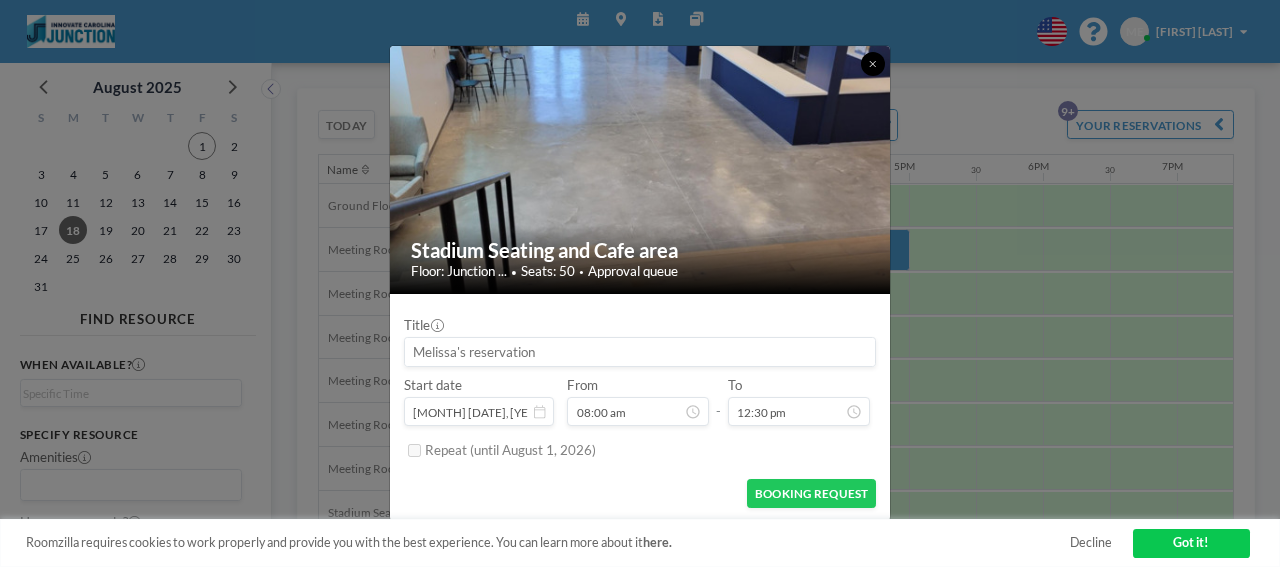 click 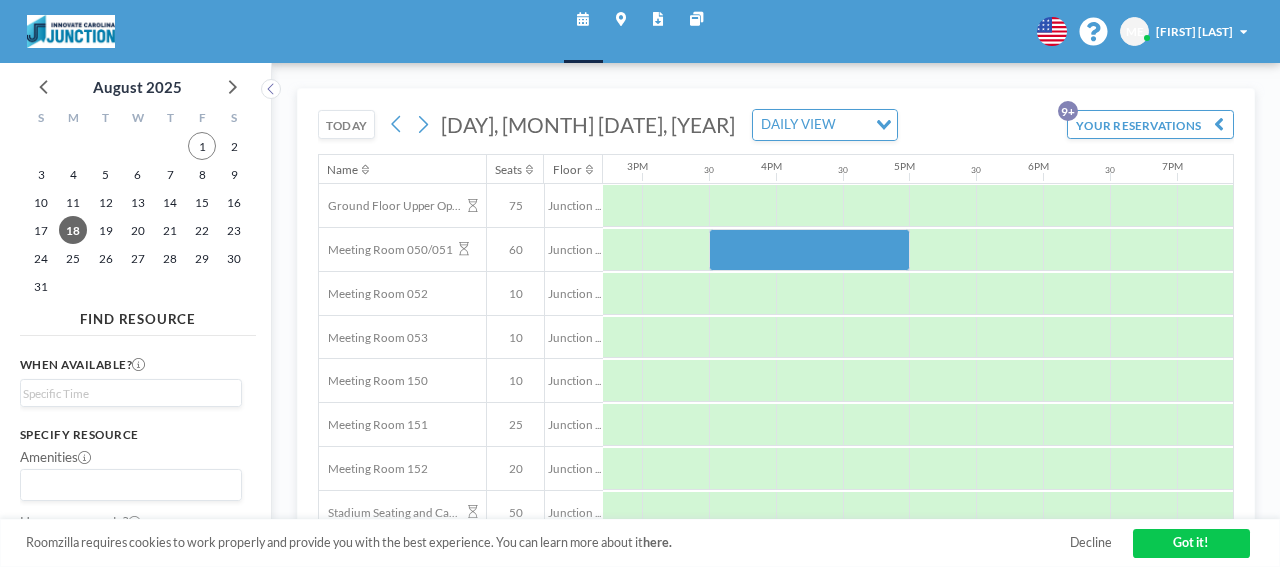 click on "Decline" at bounding box center (1091, 543) 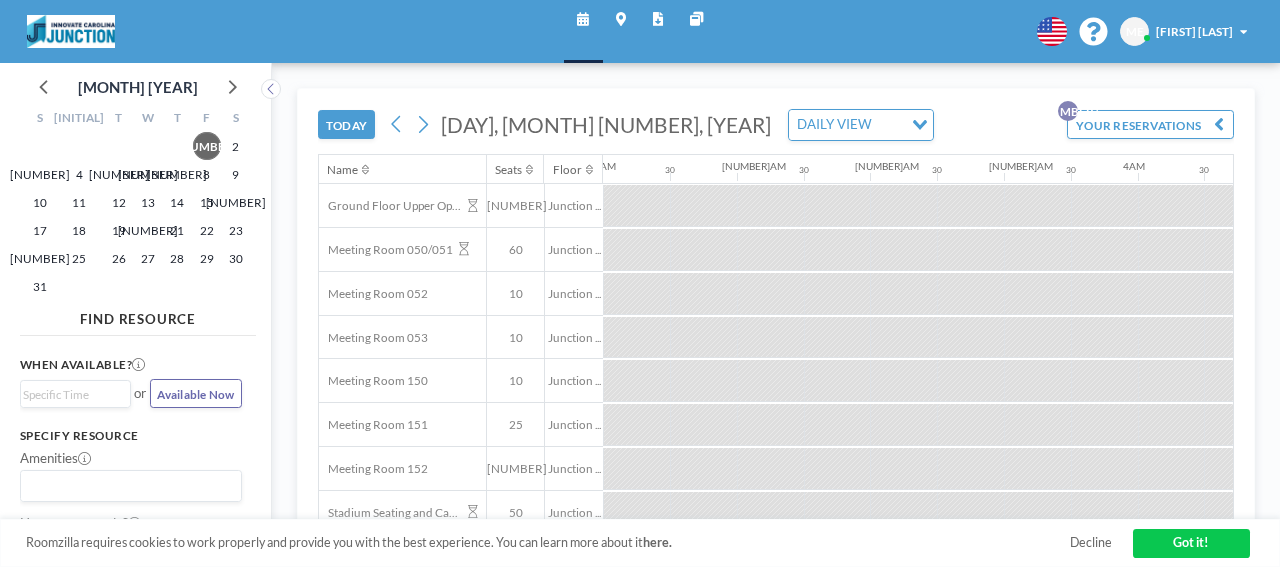 scroll, scrollTop: 0, scrollLeft: 0, axis: both 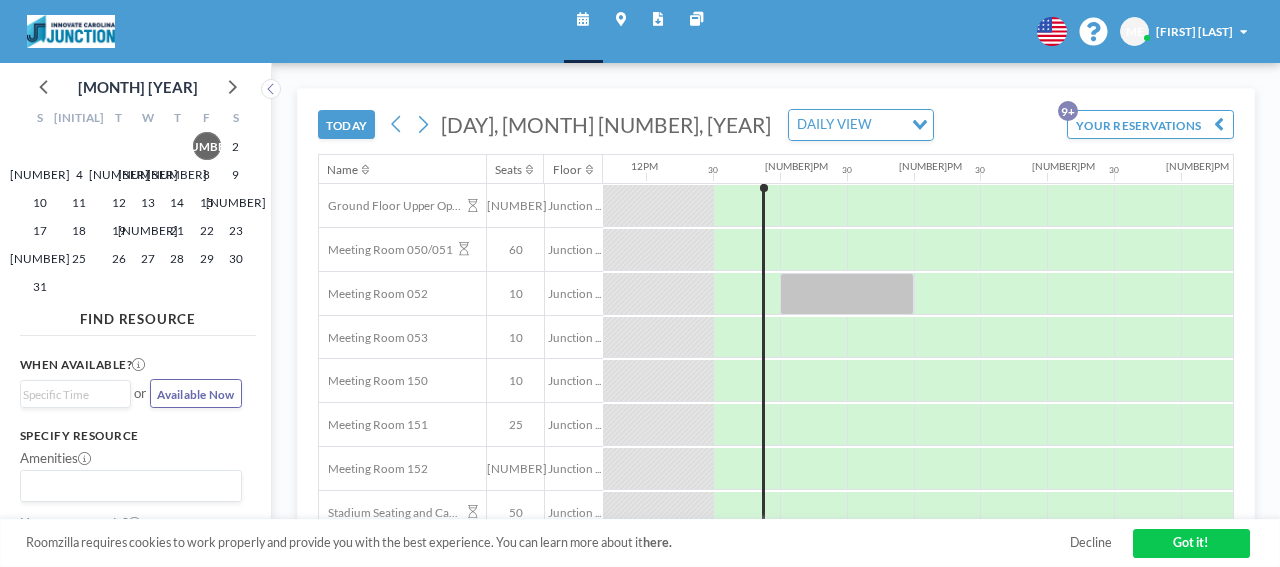 click on "Got it!" at bounding box center (1191, 543) 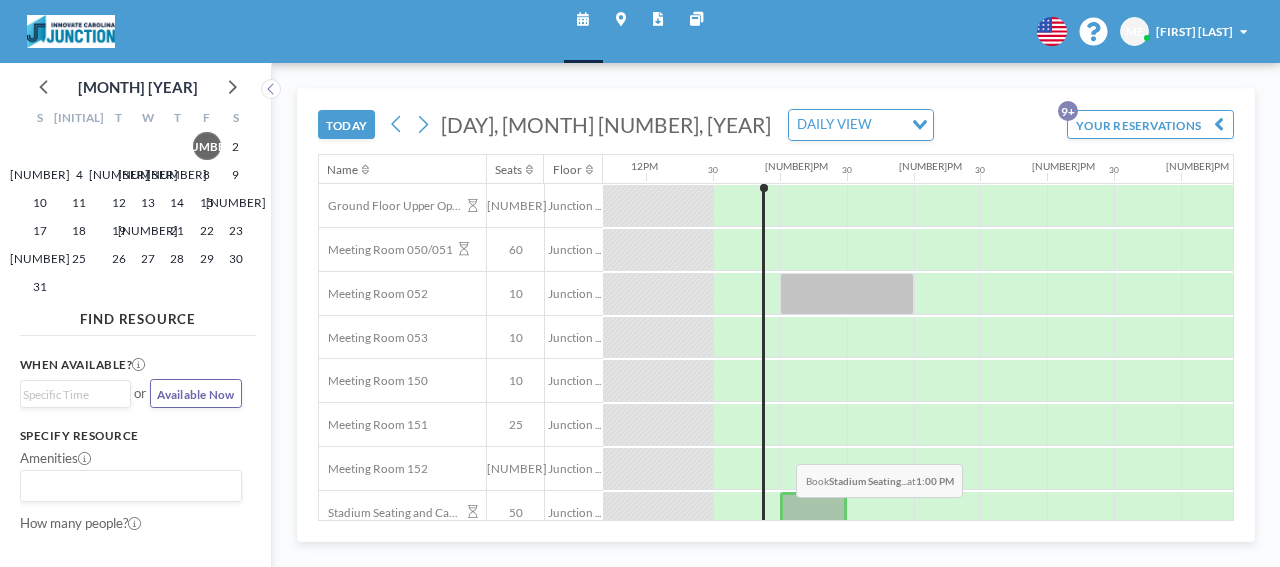 click at bounding box center (813, 513) 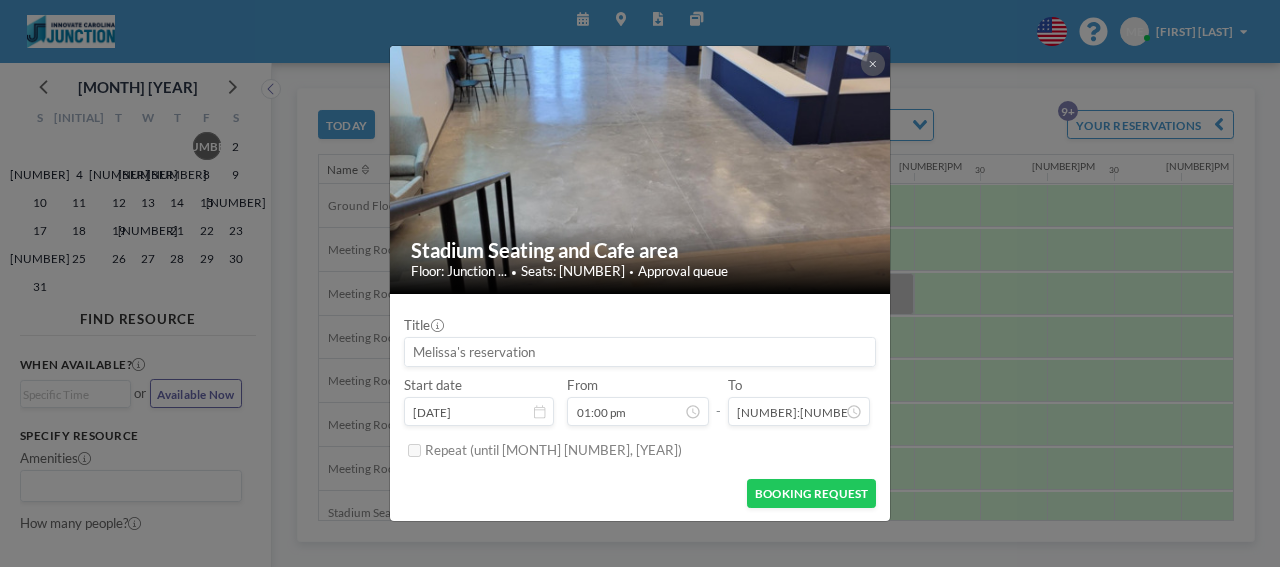 scroll, scrollTop: 874, scrollLeft: 0, axis: vertical 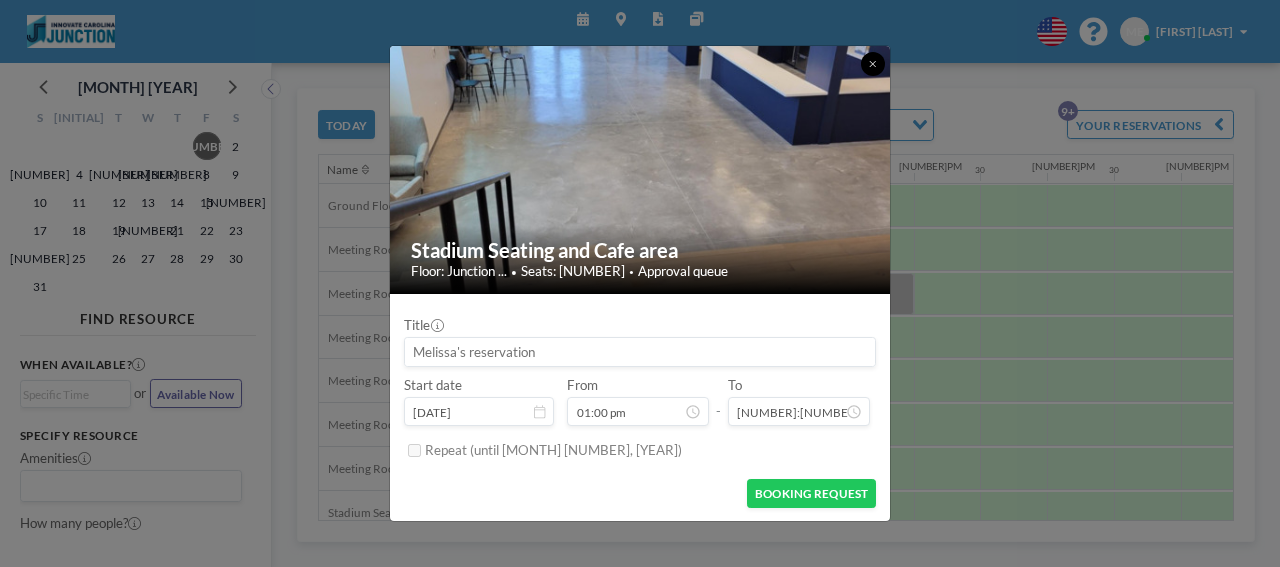 drag, startPoint x: 862, startPoint y: 61, endPoint x: 868, endPoint y: 71, distance: 11.661903 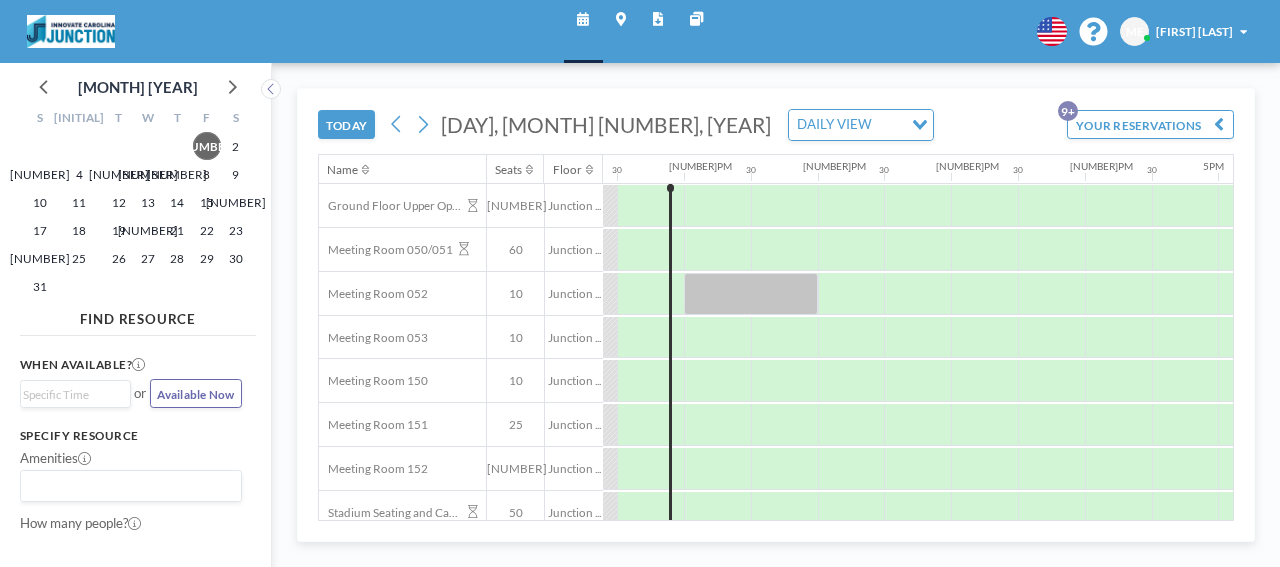 scroll, scrollTop: 0, scrollLeft: 1652, axis: horizontal 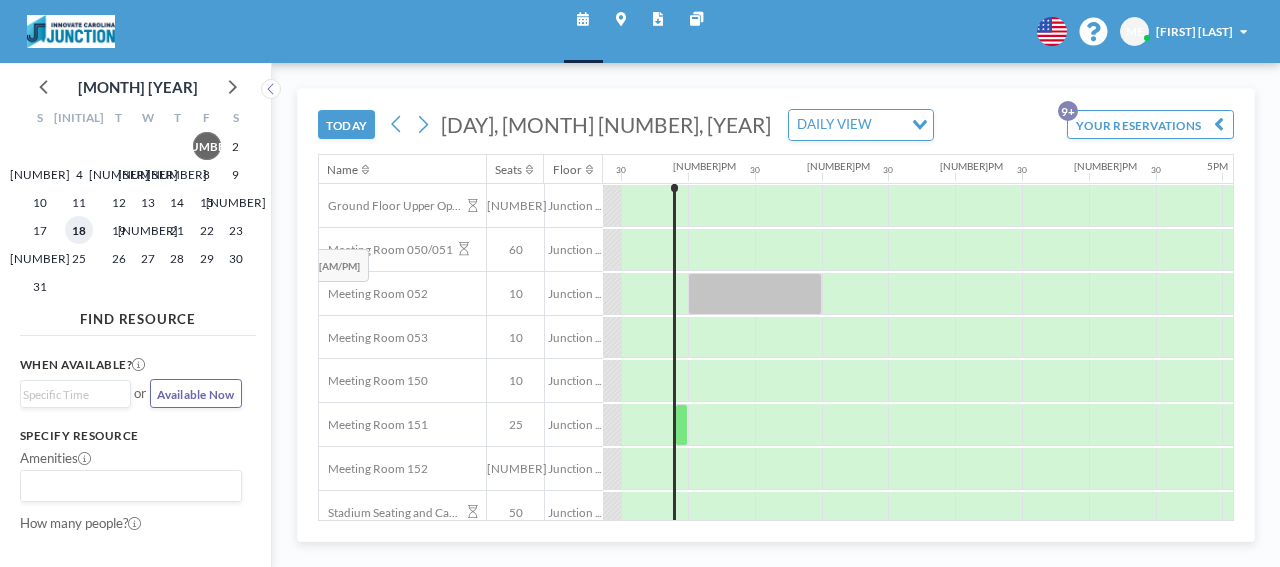 click on "18" at bounding box center [79, 230] 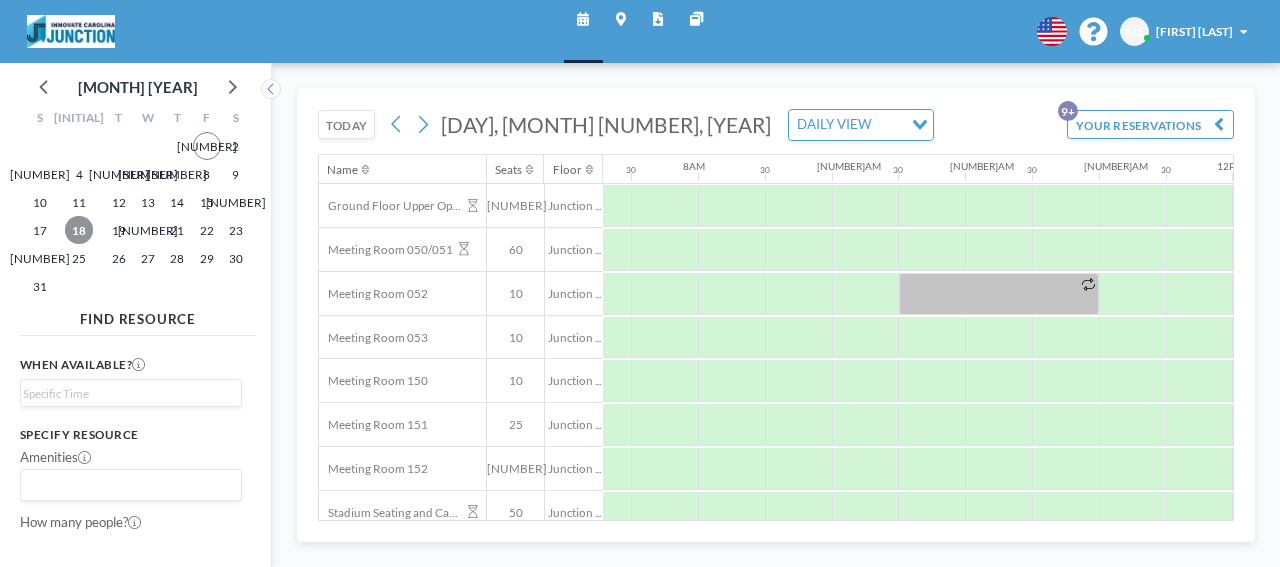 scroll, scrollTop: 0, scrollLeft: 975, axis: horizontal 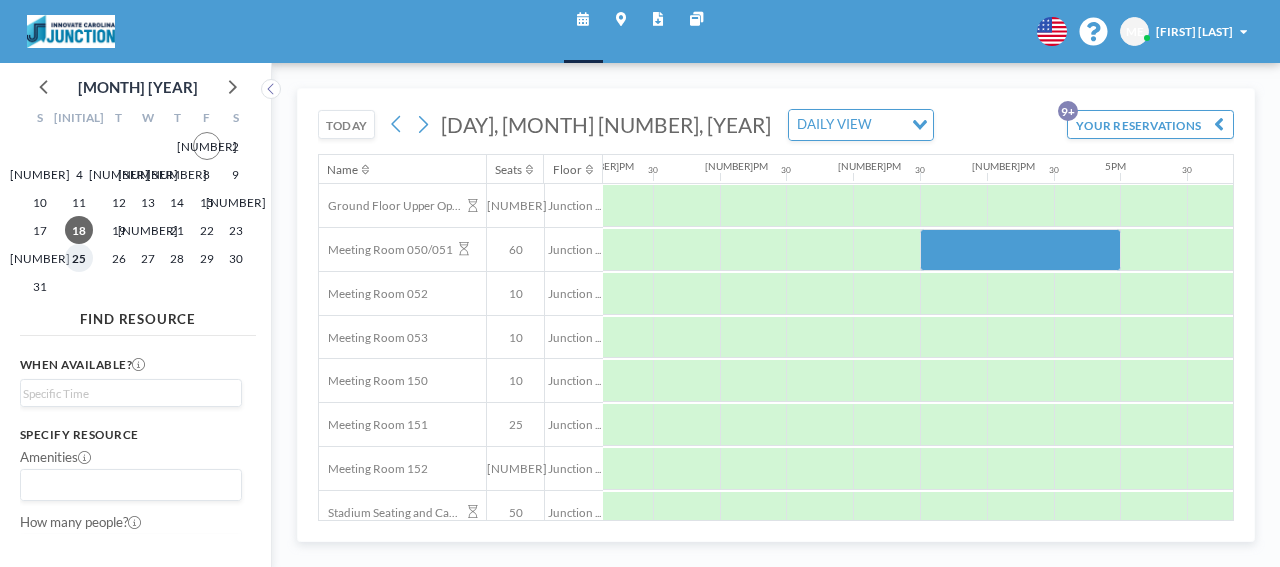 click on "25" at bounding box center (79, 258) 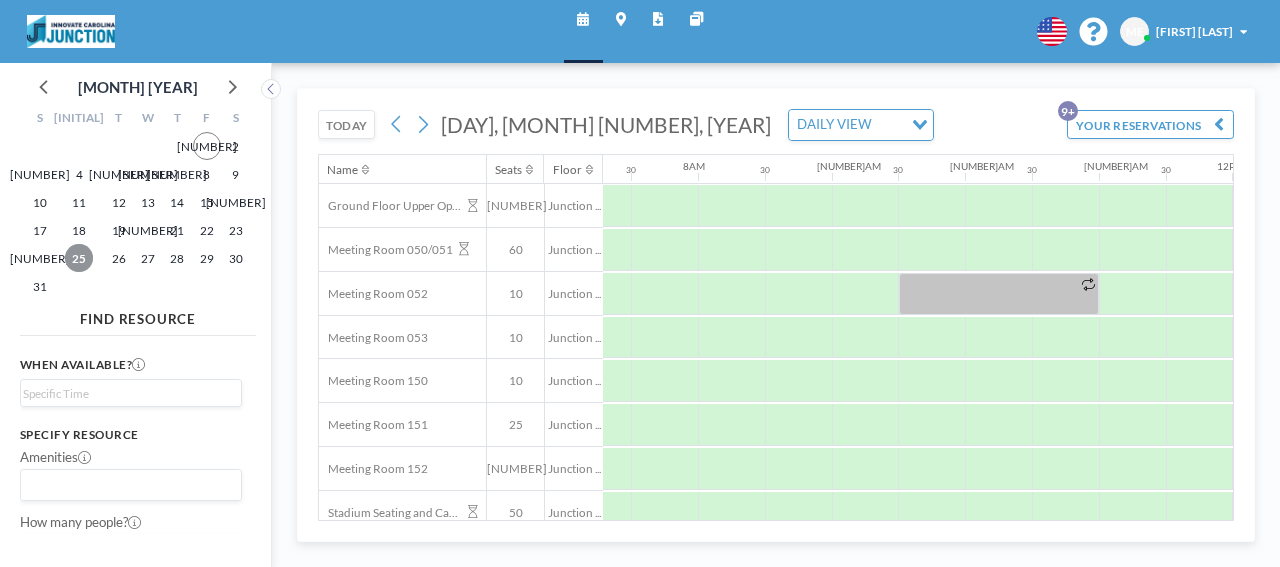 scroll, scrollTop: 0, scrollLeft: 975, axis: horizontal 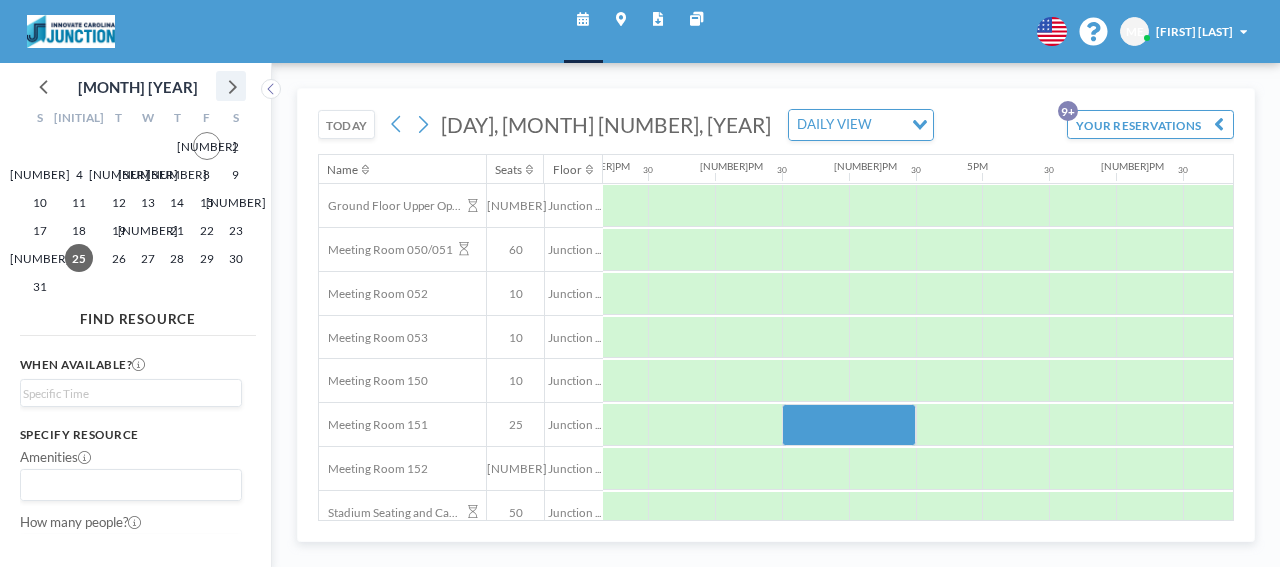 click 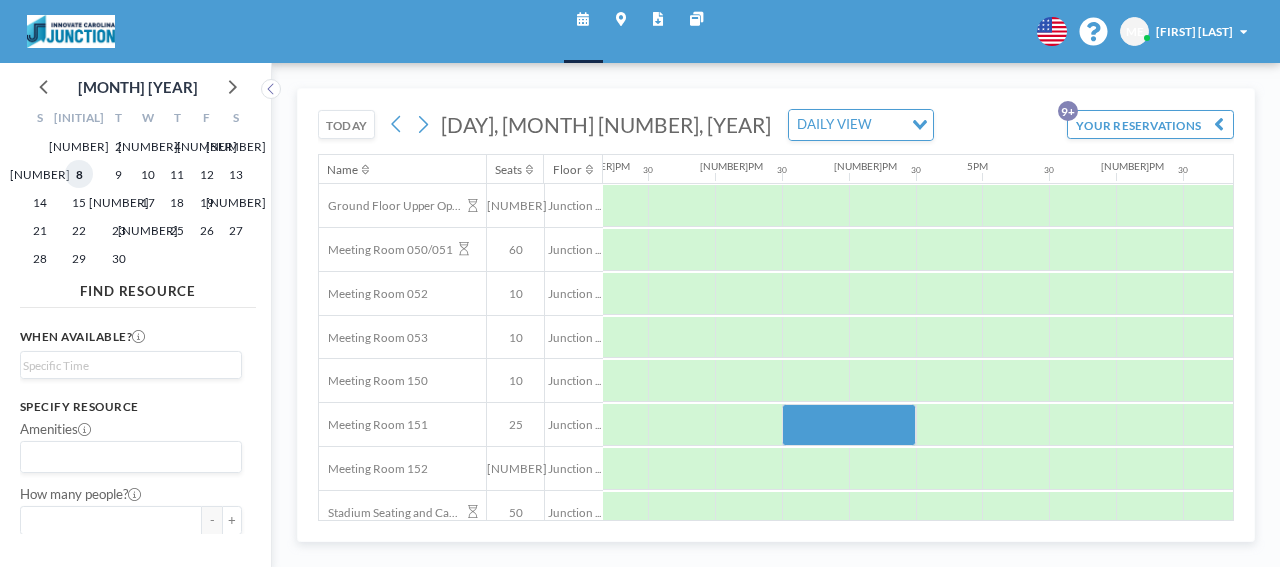 click on "8" at bounding box center (79, 174) 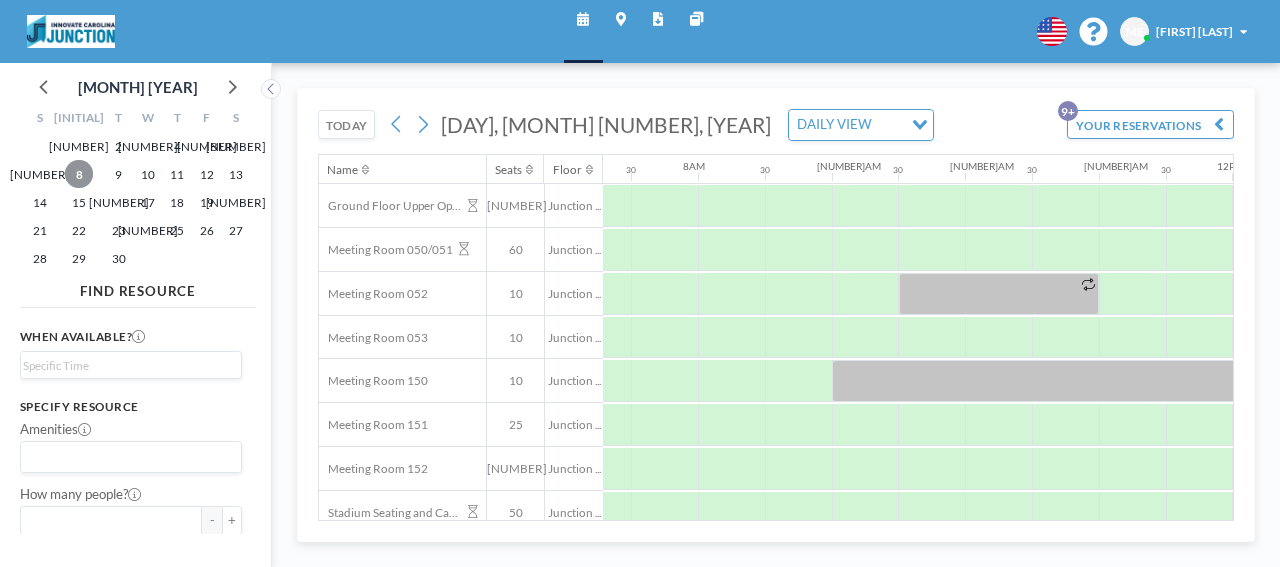 scroll, scrollTop: 0, scrollLeft: 975, axis: horizontal 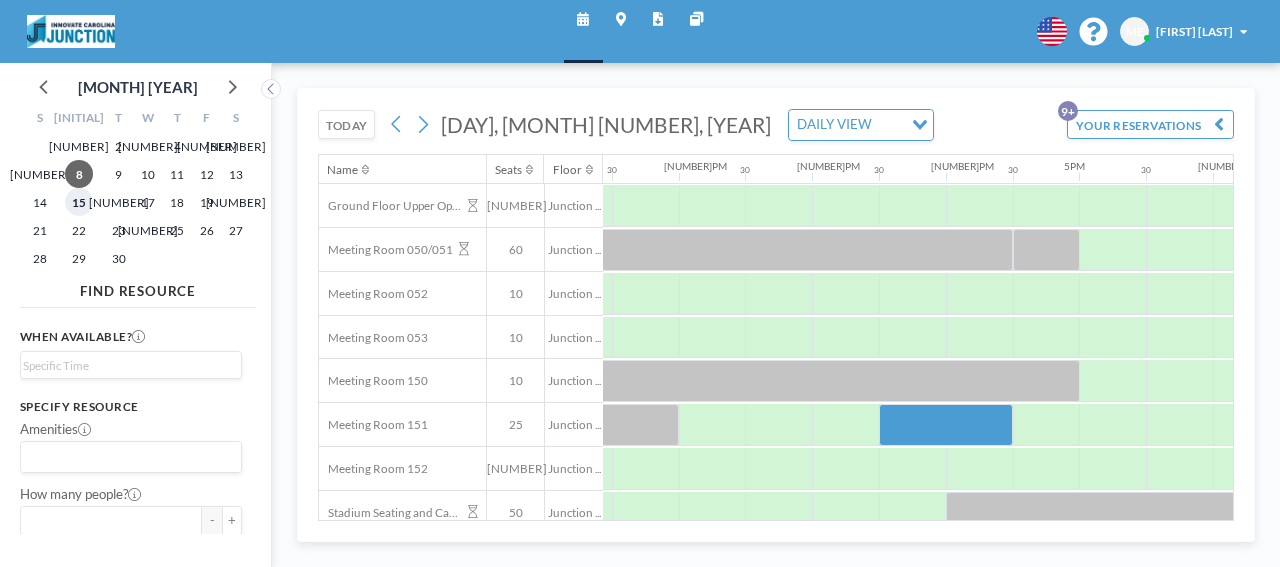 click on "15" at bounding box center [79, 202] 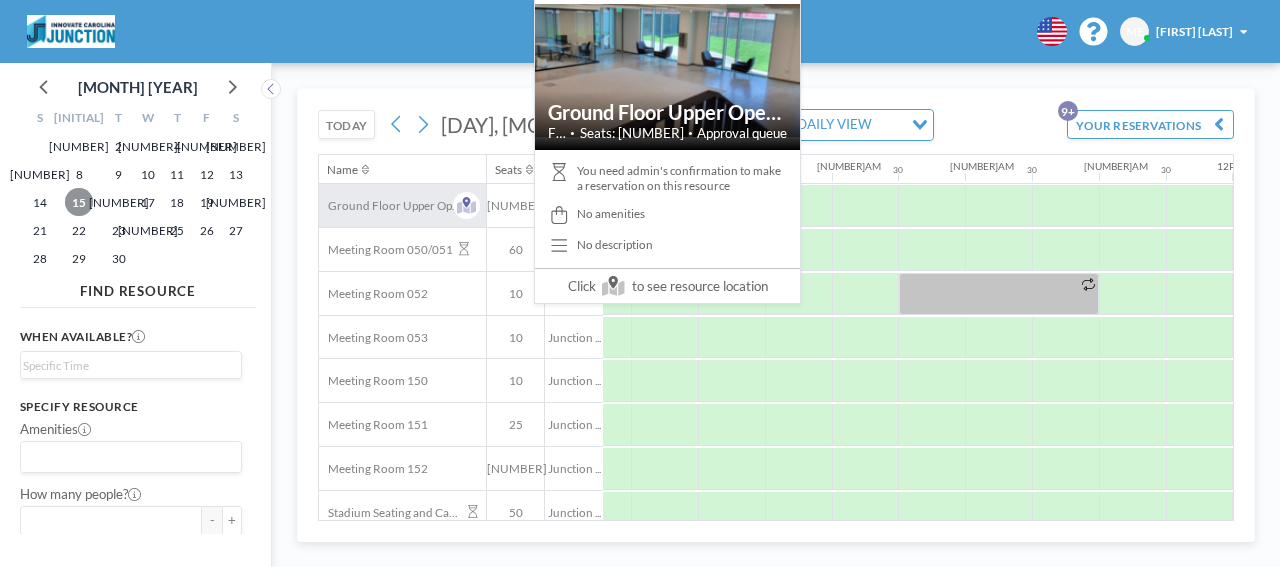 scroll, scrollTop: 0, scrollLeft: 975, axis: horizontal 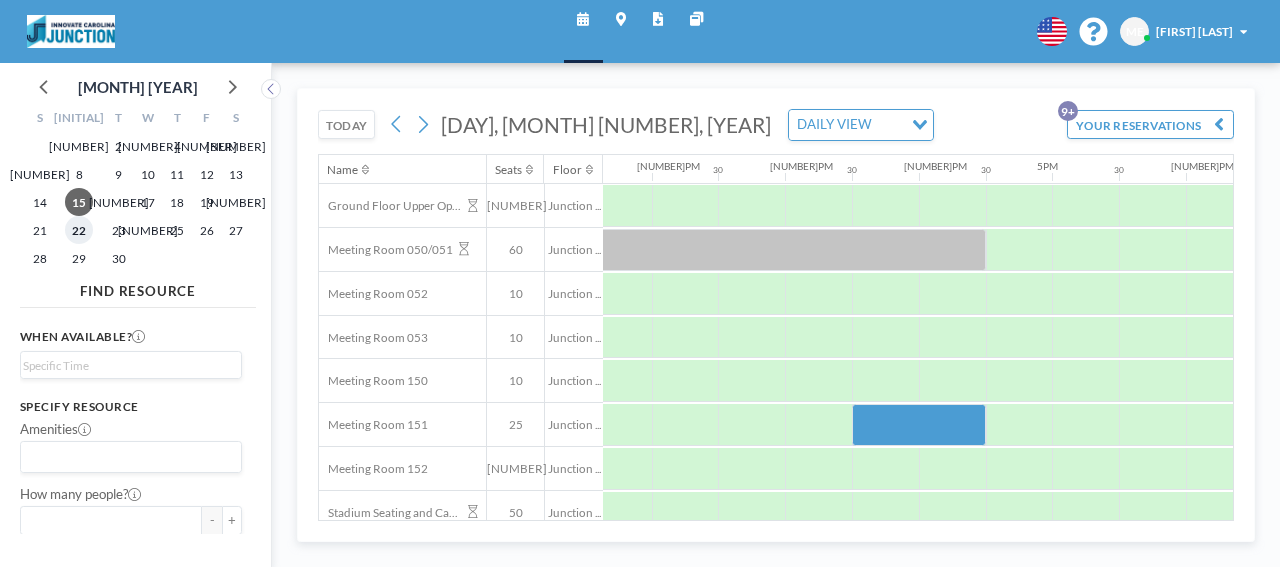 click on "22" at bounding box center (79, 230) 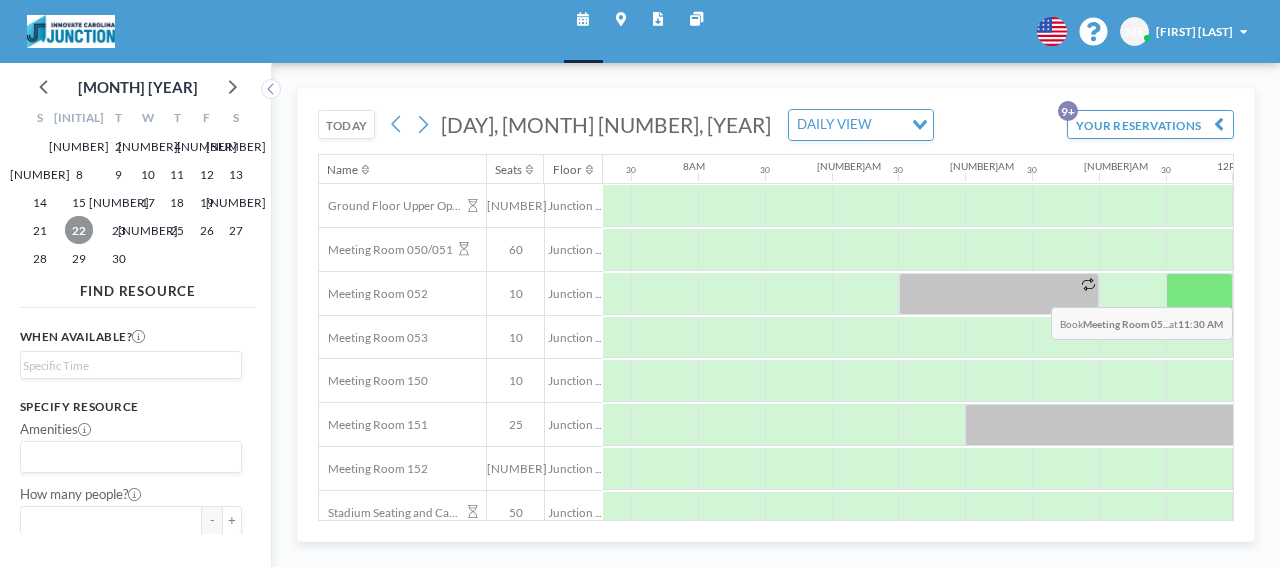 scroll, scrollTop: 0, scrollLeft: 975, axis: horizontal 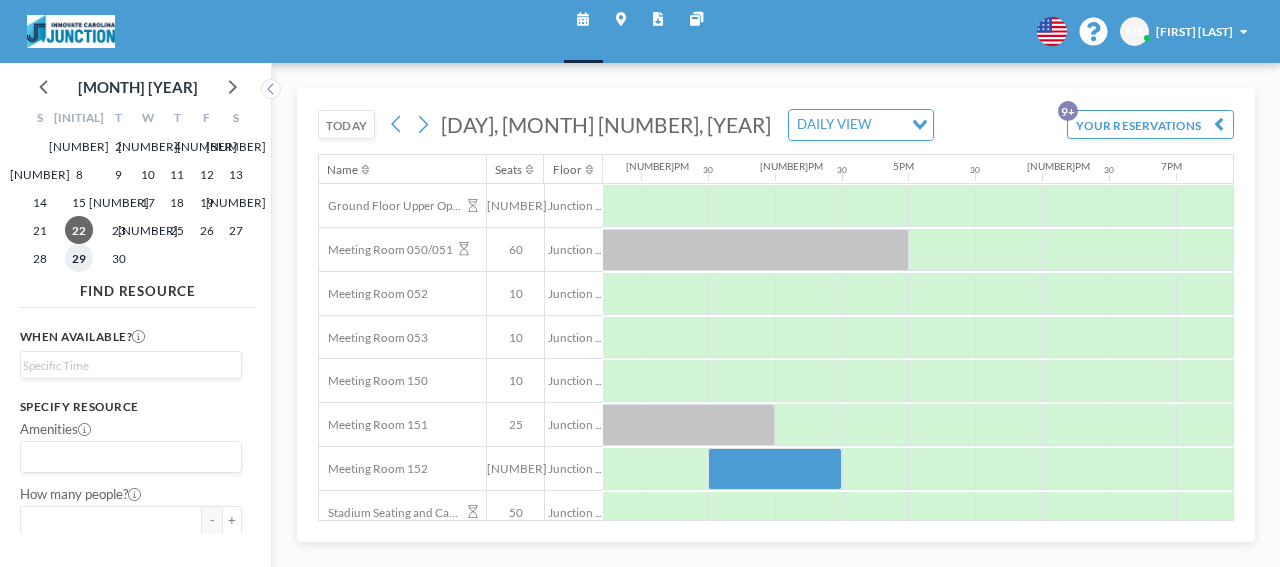 click on "29" at bounding box center (79, 258) 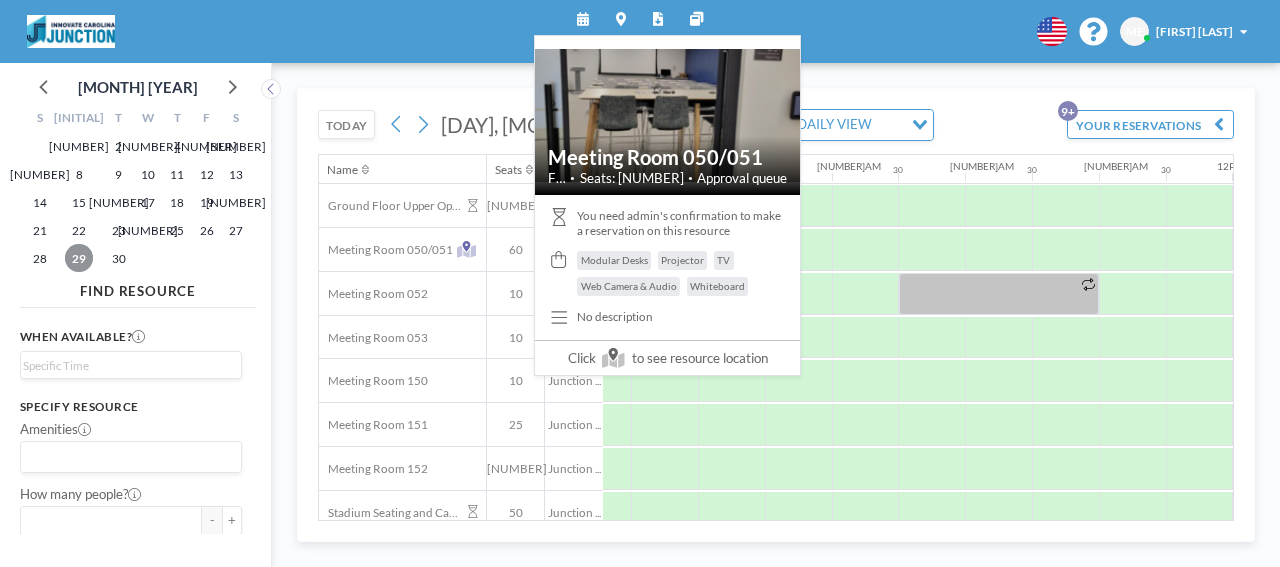 scroll, scrollTop: 0, scrollLeft: 975, axis: horizontal 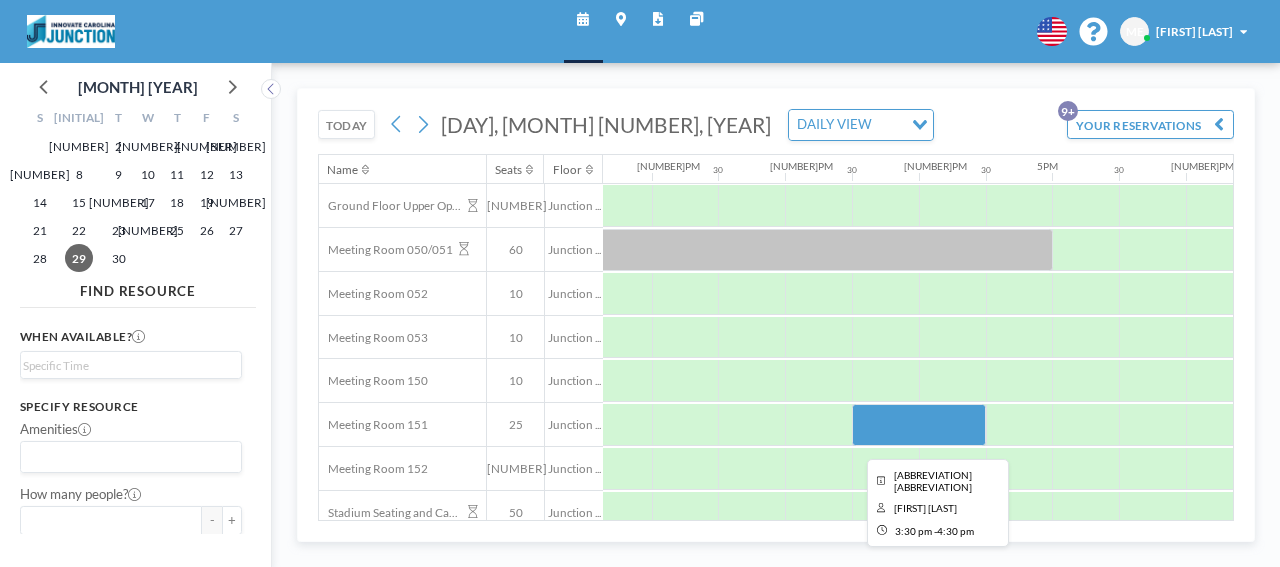 click at bounding box center [919, 425] 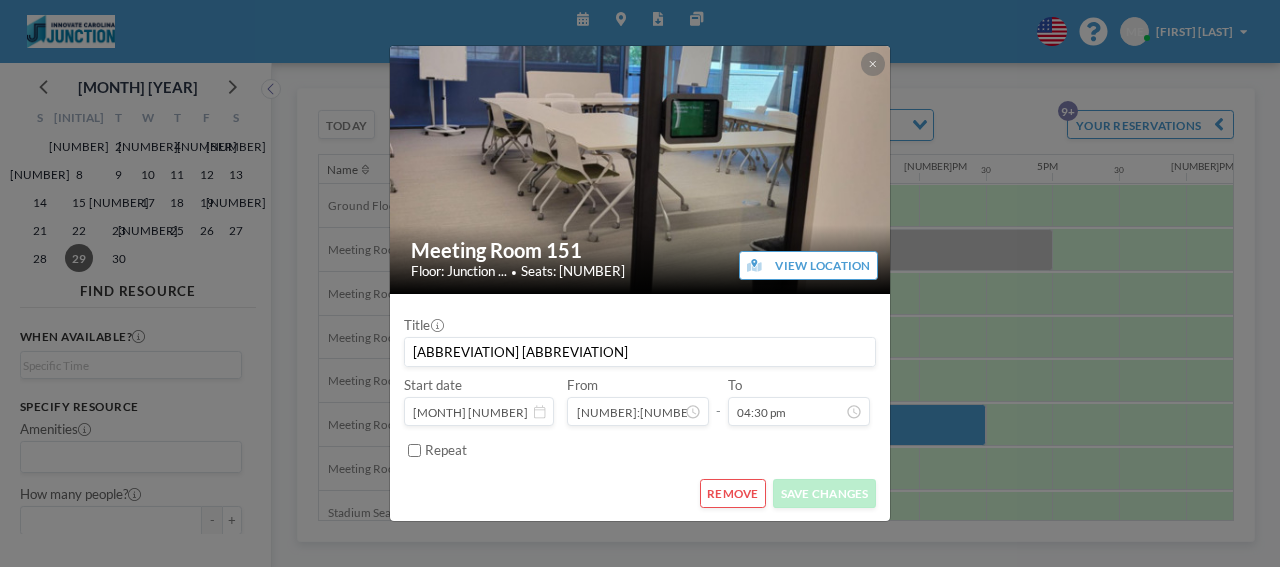 click on "REMOVE" at bounding box center (733, 493) 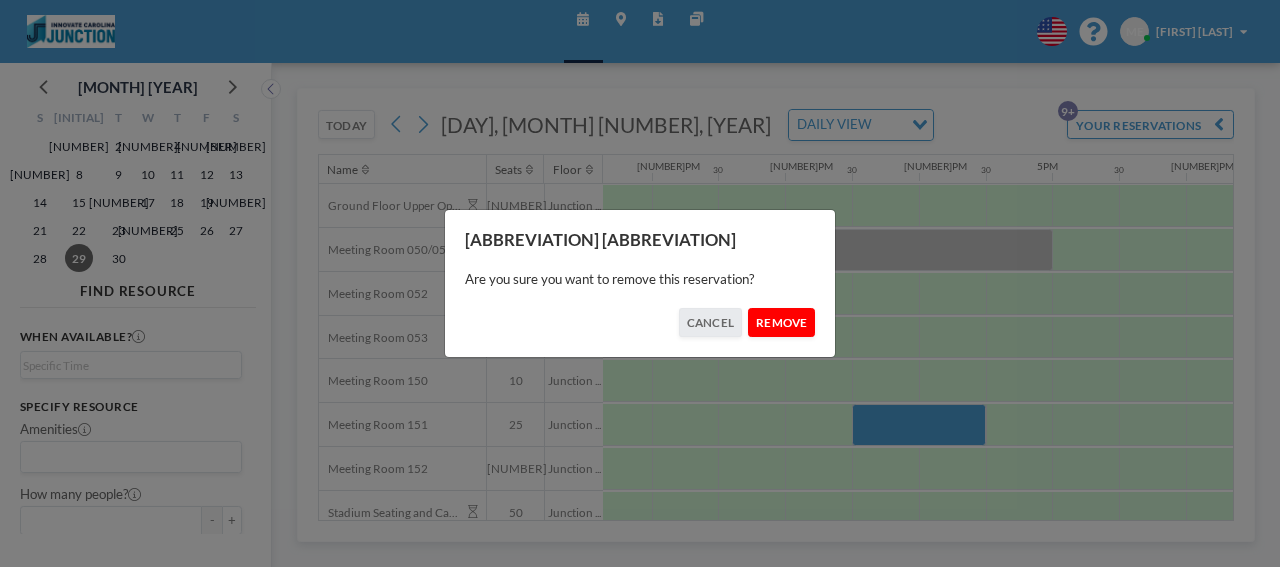 click on "REMOVE" at bounding box center [781, 322] 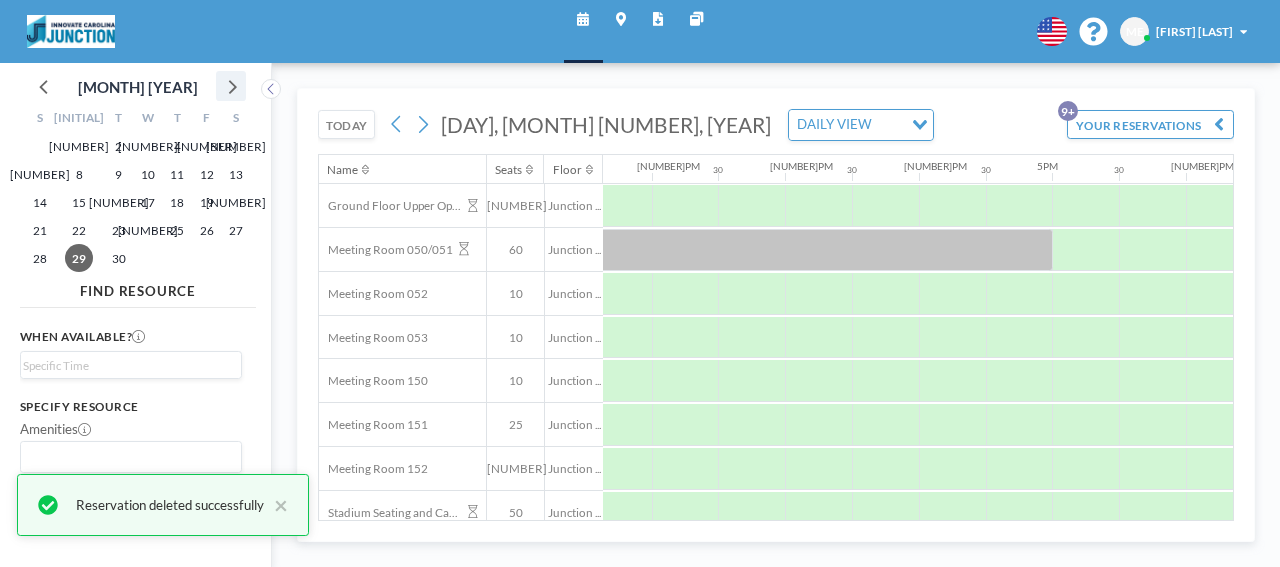 click 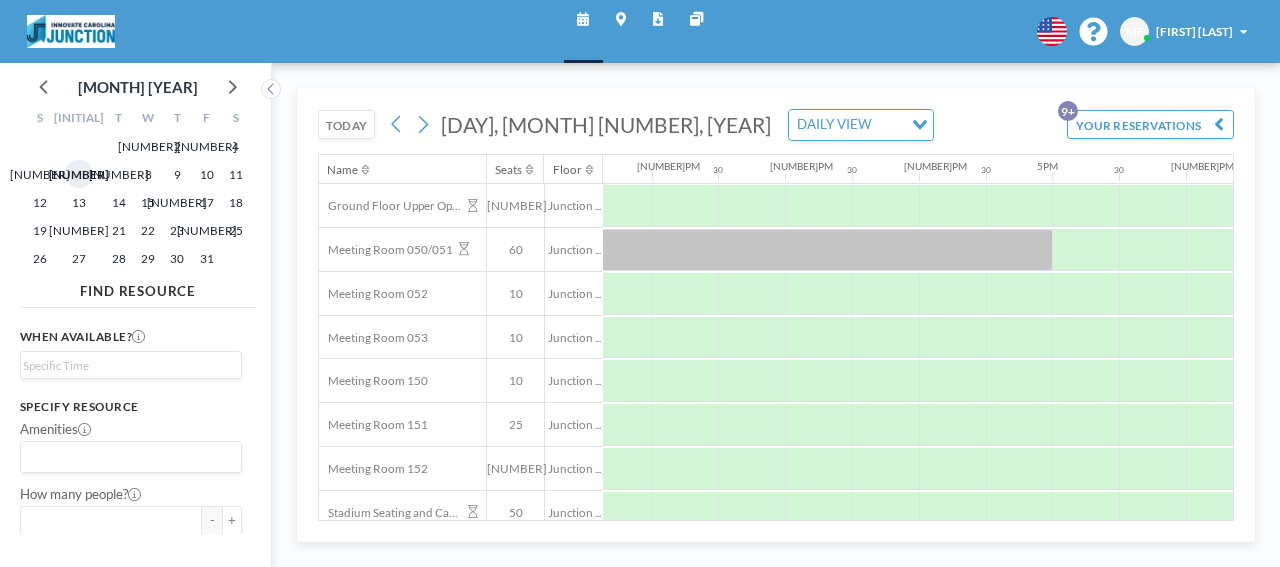 click on "6" at bounding box center (79, 174) 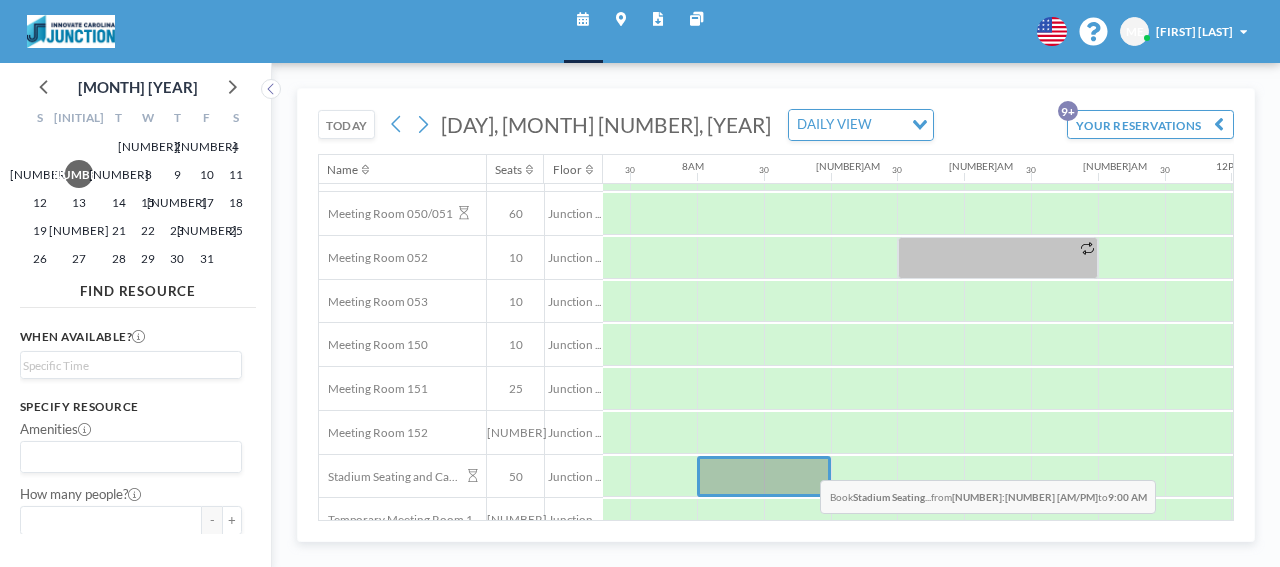 scroll, scrollTop: 107, scrollLeft: 975, axis: both 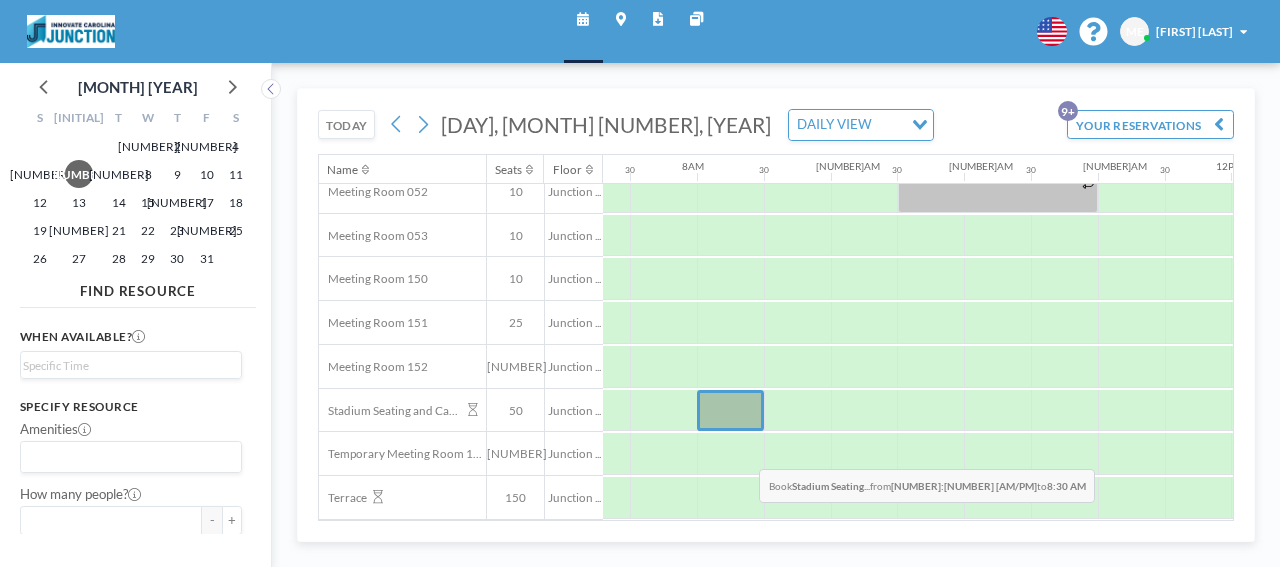 click on "Name Seats Floor  12AM   30   1AM   30   2AM   30   3AM   30   4AM   30   5AM   30   6AM   30   7AM   30   8AM   30   9AM   30   10AM   30   11AM   30   12PM   30   1PM   30   2PM   30   3PM   30   4PM   30   5PM   30   6PM   30   7PM   30   8PM   30   9PM   30   10PM   30   11PM   30  Ground Floor Upper Open Area  75   Junction ...  Meeting Room 050/051  60   Junction ...  Meeting Room 052  10   Junction ...  Meeting Room 053  10   Junction ...  Meeting Room 150  10   Junction ...  Meeting Room 151  25   Junction ...  Meeting Room 152  20   Junction ...  Stadium Seating and Cafe area  50   Junction ...  Temporary Meeting Room 118  1   Junction ...  Terrace  150   Junction ..." at bounding box center [776, 337] 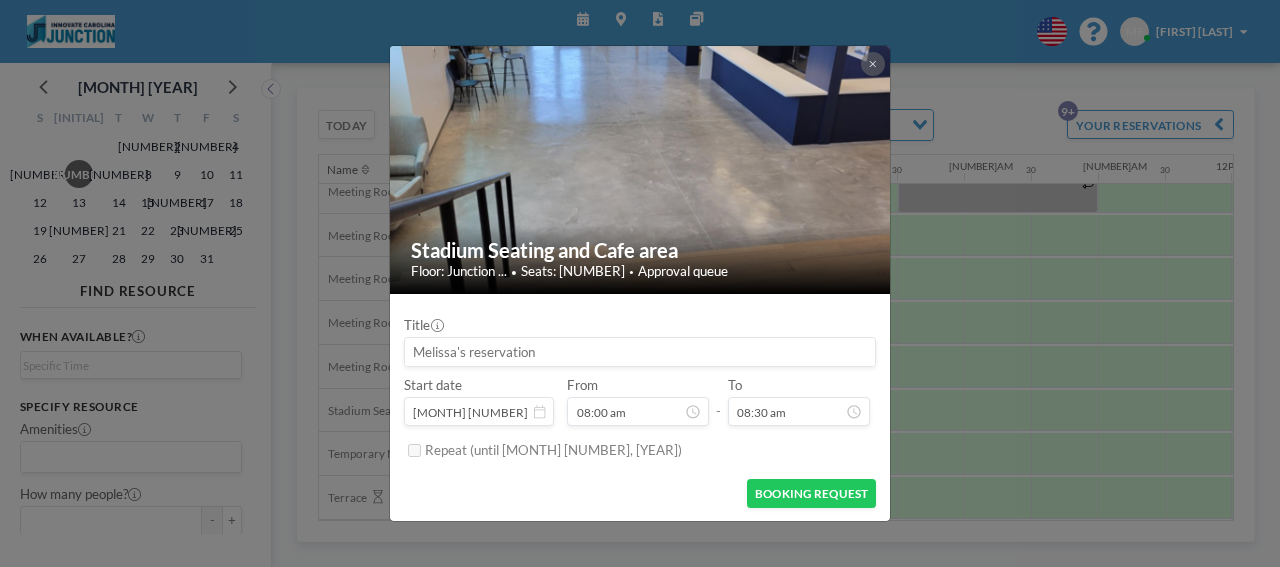 scroll, scrollTop: 550, scrollLeft: 0, axis: vertical 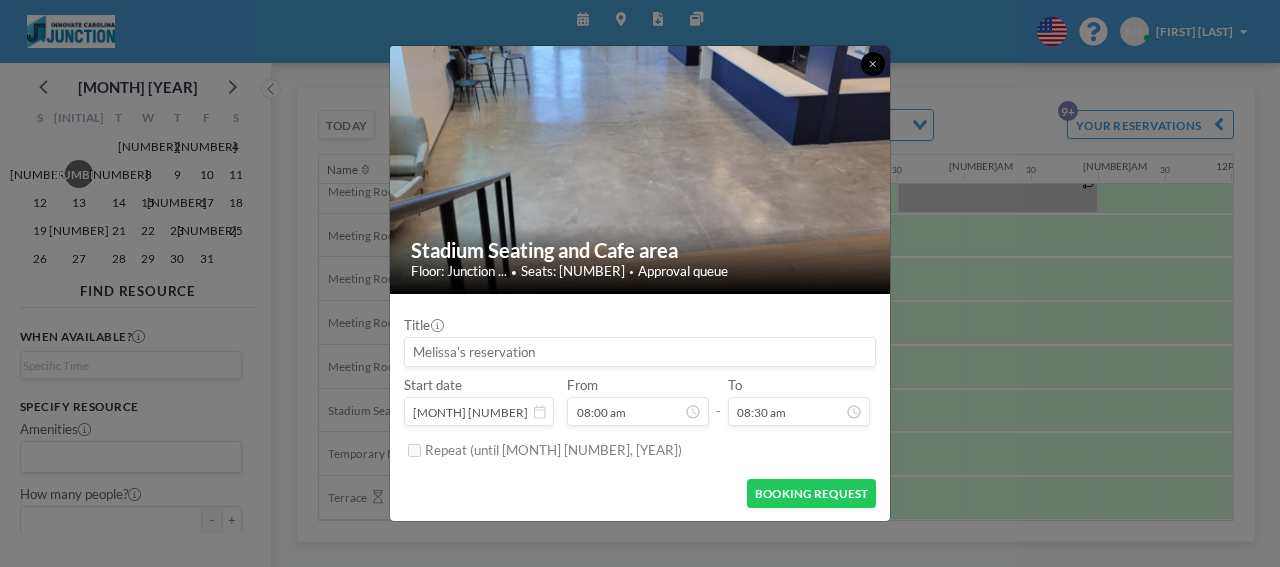 click at bounding box center (872, 63) 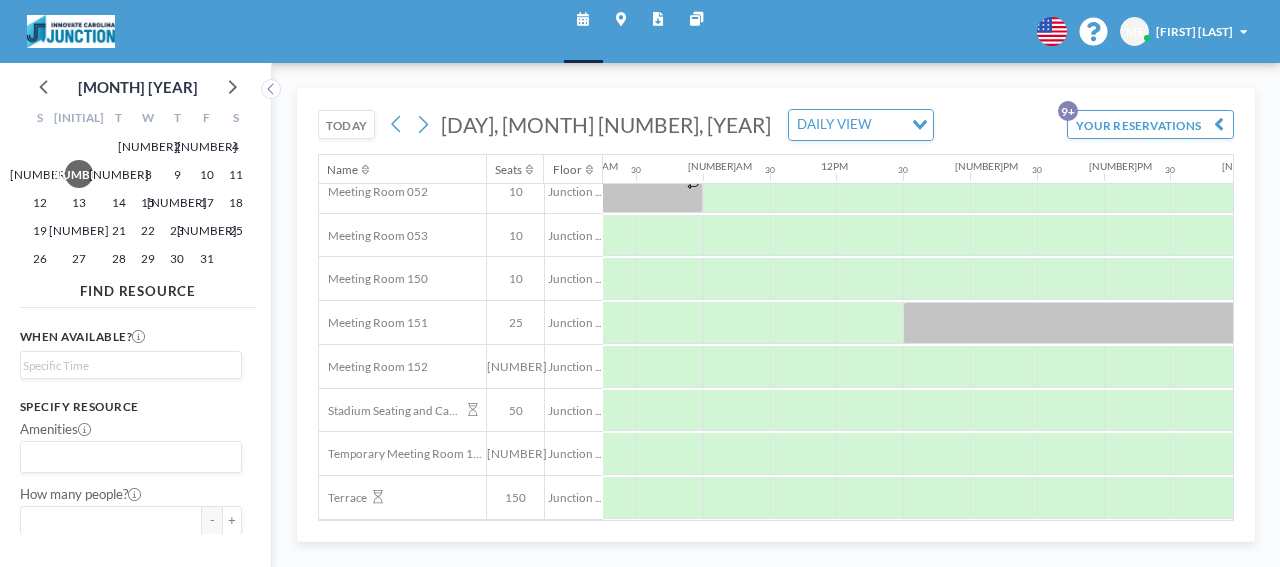 scroll, scrollTop: 107, scrollLeft: 1374, axis: both 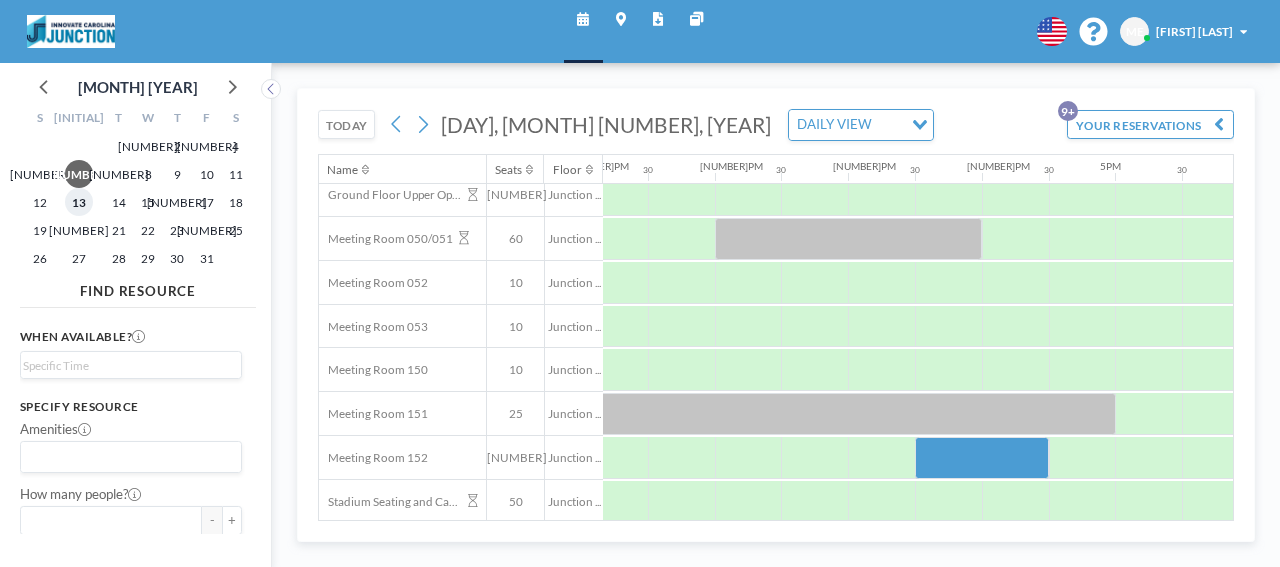 click on "13" at bounding box center [79, 202] 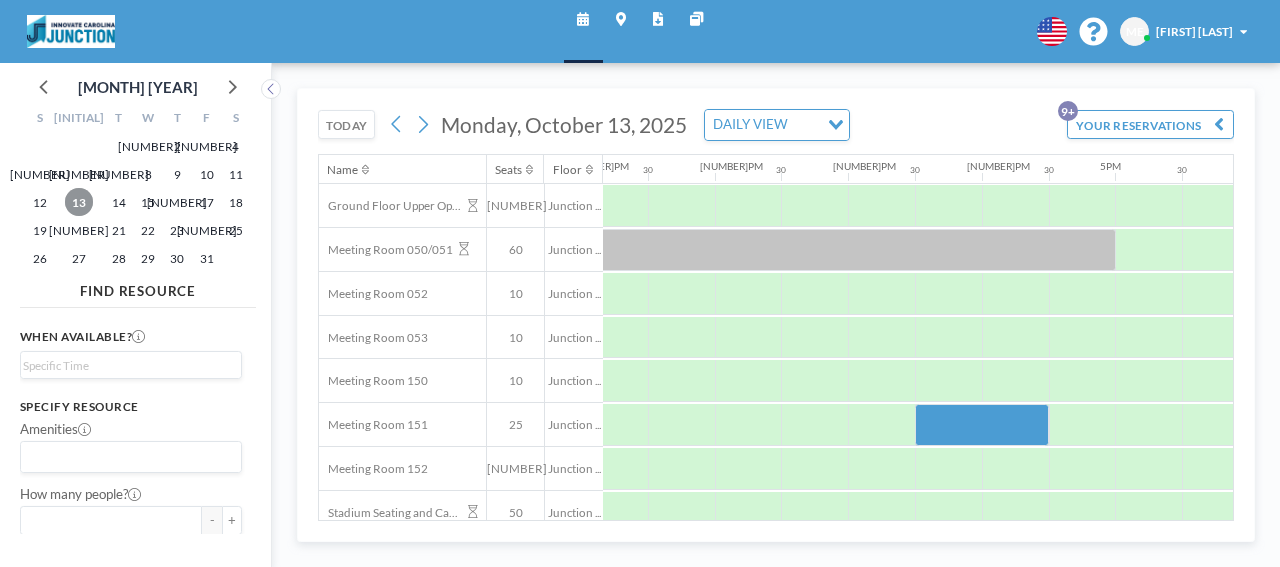 scroll, scrollTop: 0, scrollLeft: 1827, axis: horizontal 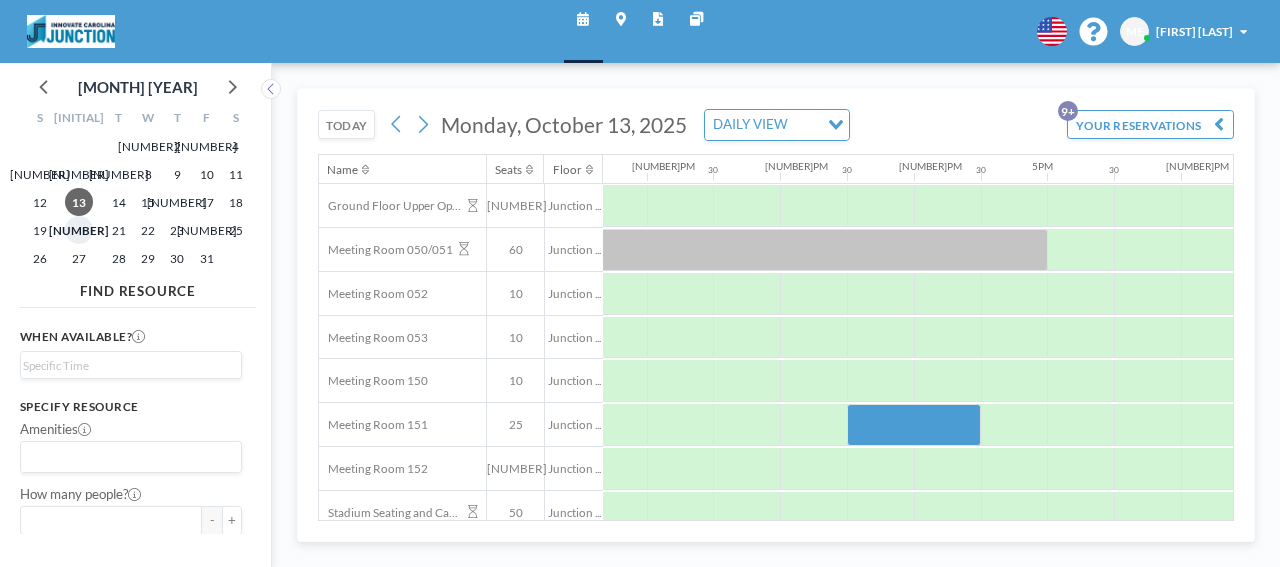 click on "20" at bounding box center [79, 230] 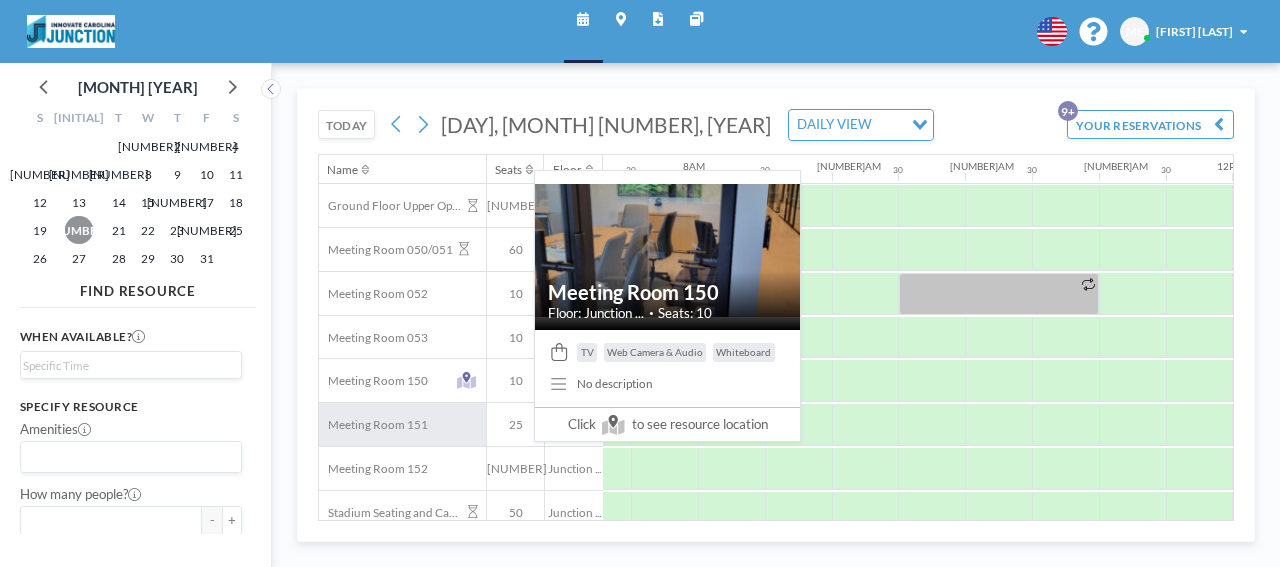 scroll, scrollTop: 0, scrollLeft: 975, axis: horizontal 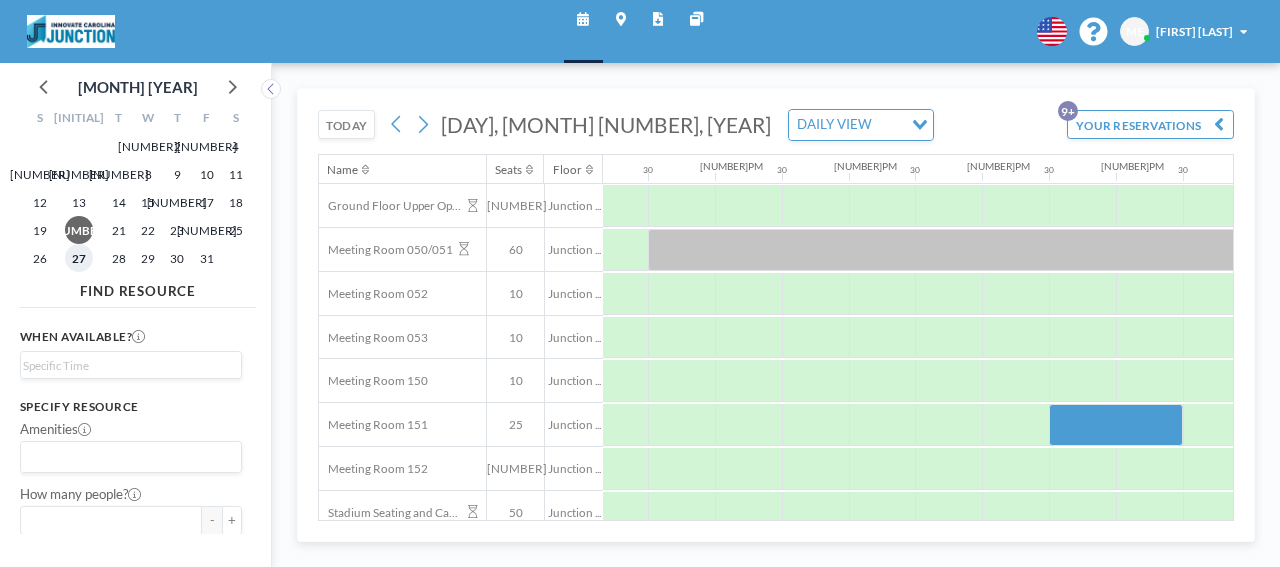 click on "27" at bounding box center [79, 258] 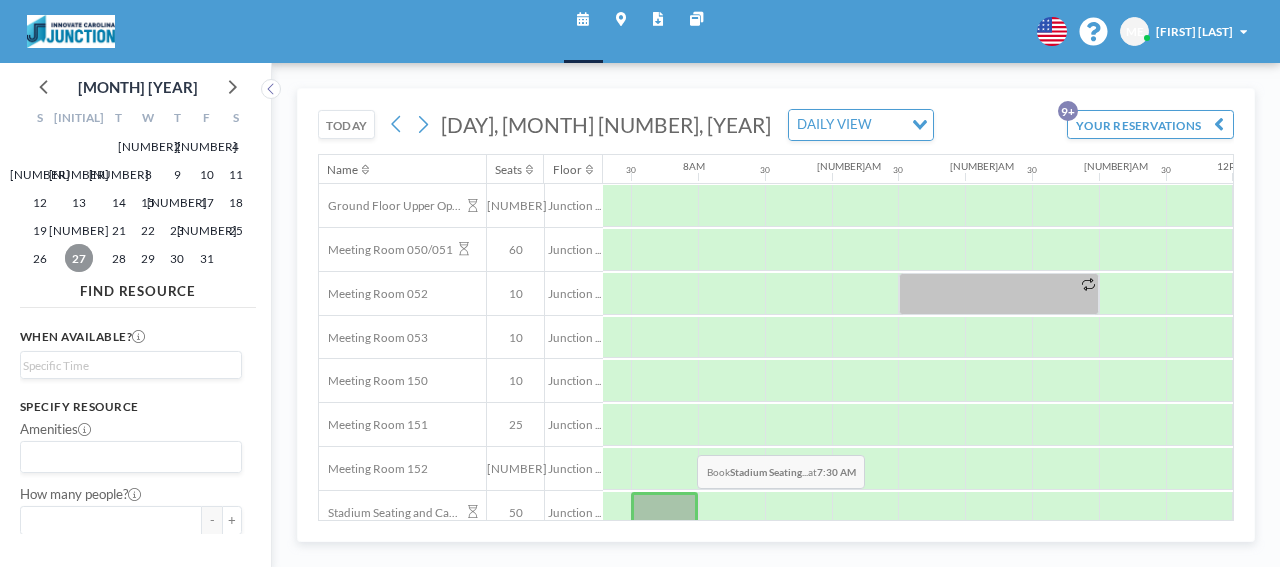 scroll, scrollTop: 0, scrollLeft: 975, axis: horizontal 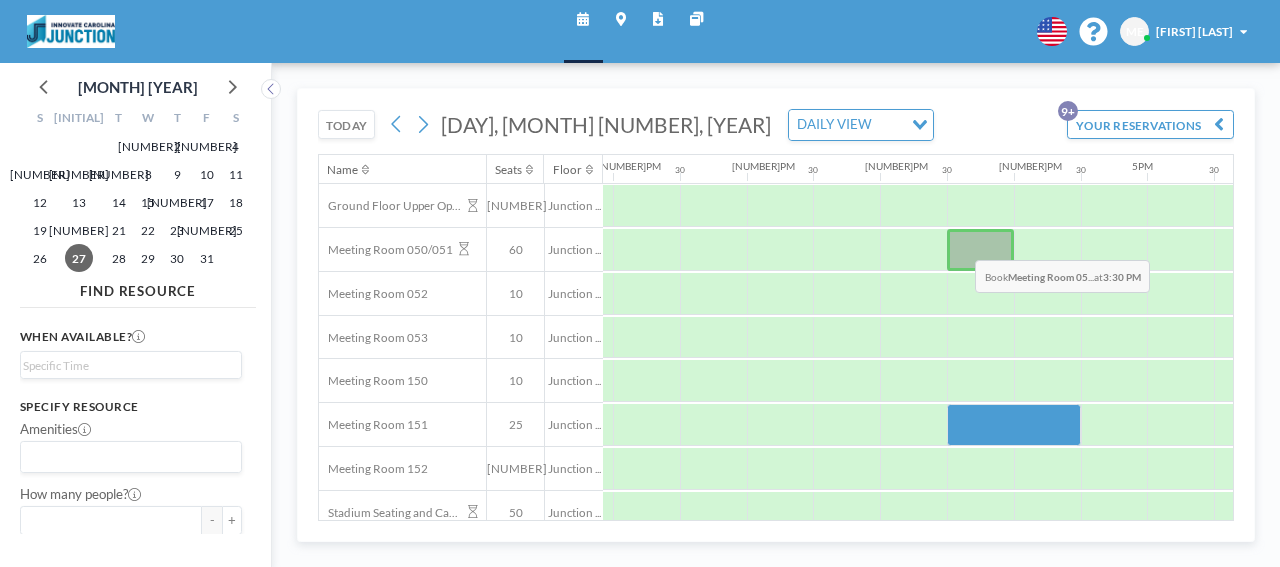 click at bounding box center [980, 250] 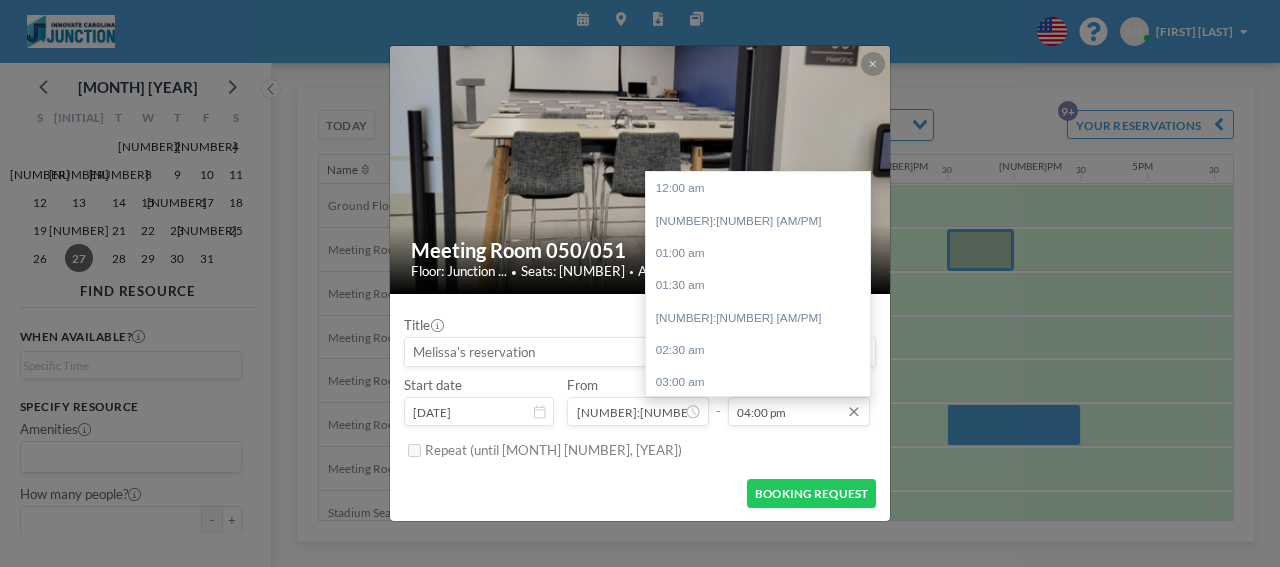 click on "04:00 pm" at bounding box center (799, 411) 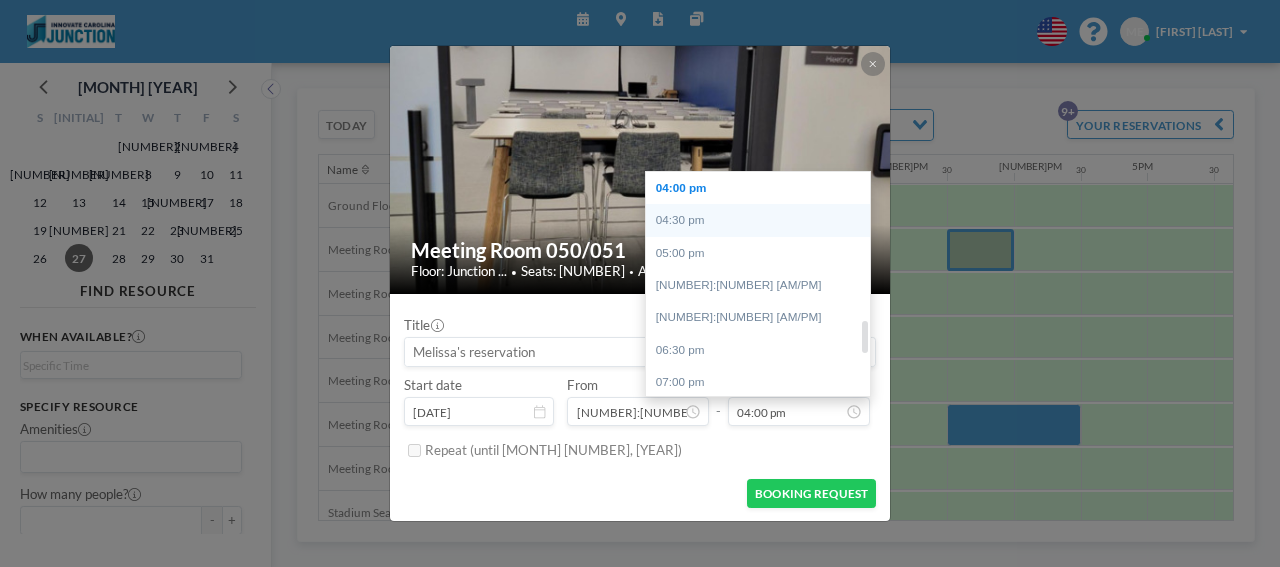 click on "04:30 pm" at bounding box center [762, 220] 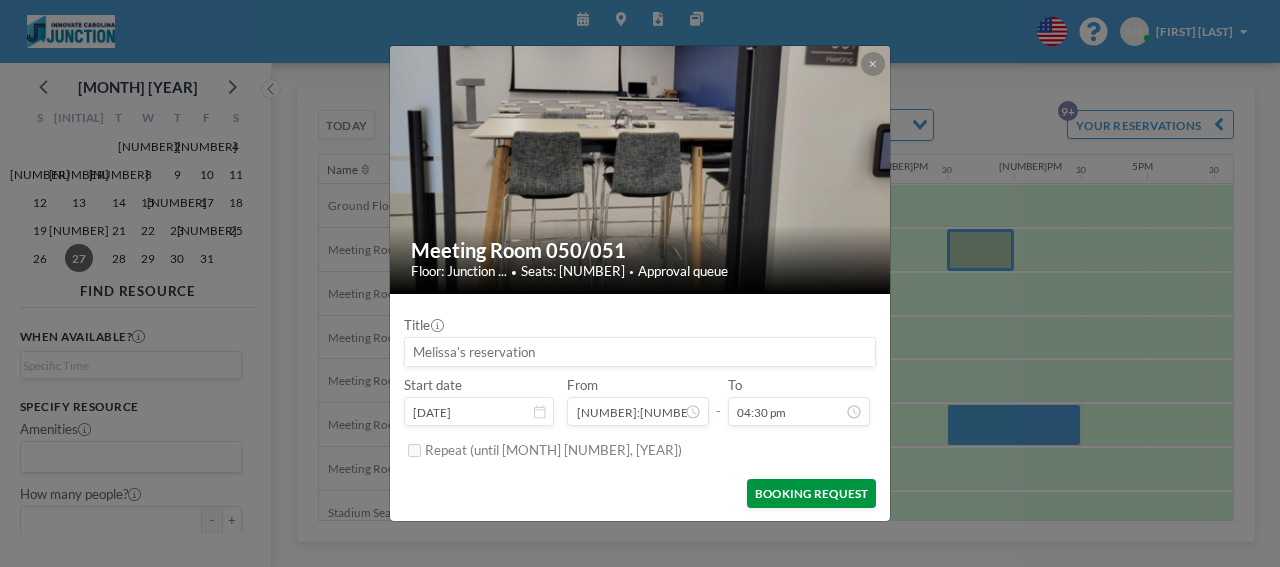 click on "BOOKING REQUEST" at bounding box center [811, 493] 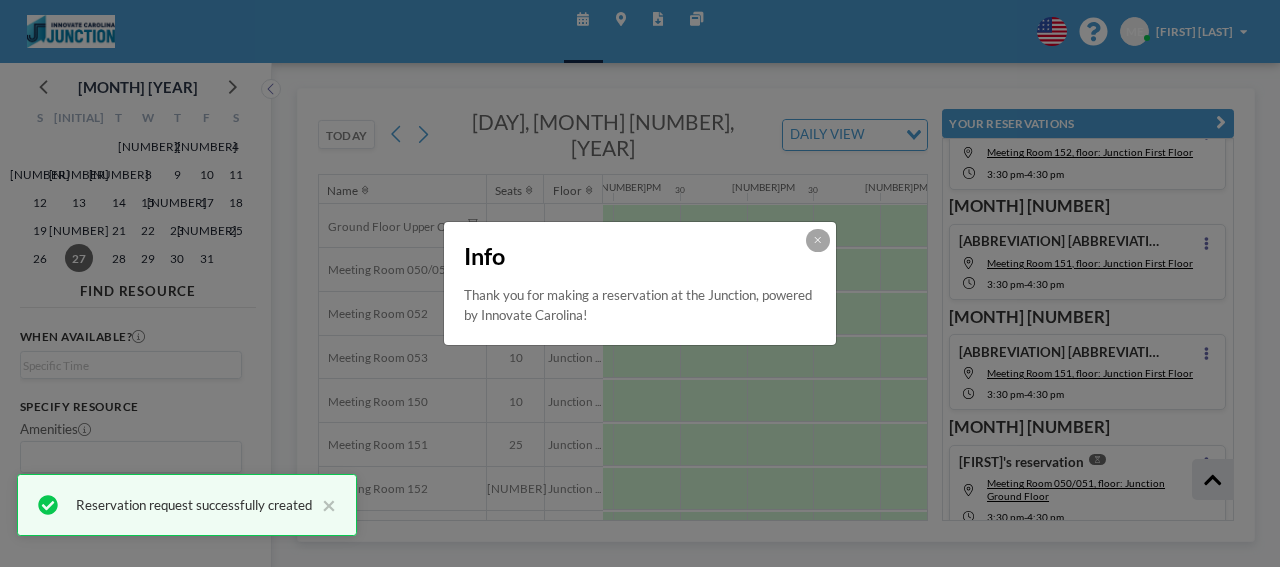 scroll, scrollTop: 836, scrollLeft: 0, axis: vertical 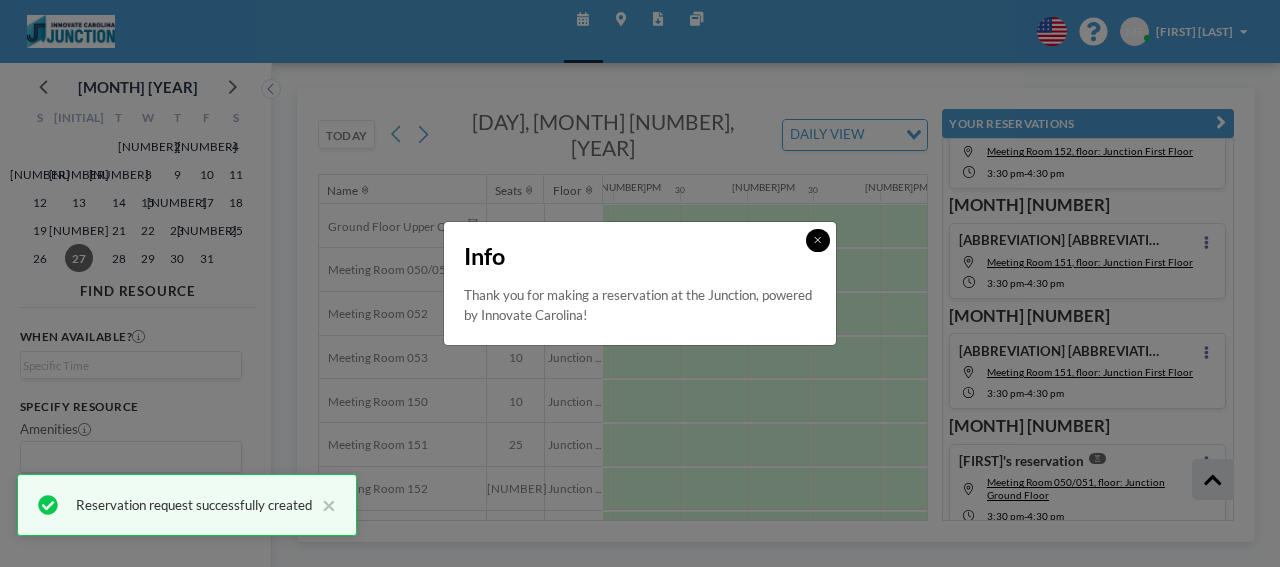 click 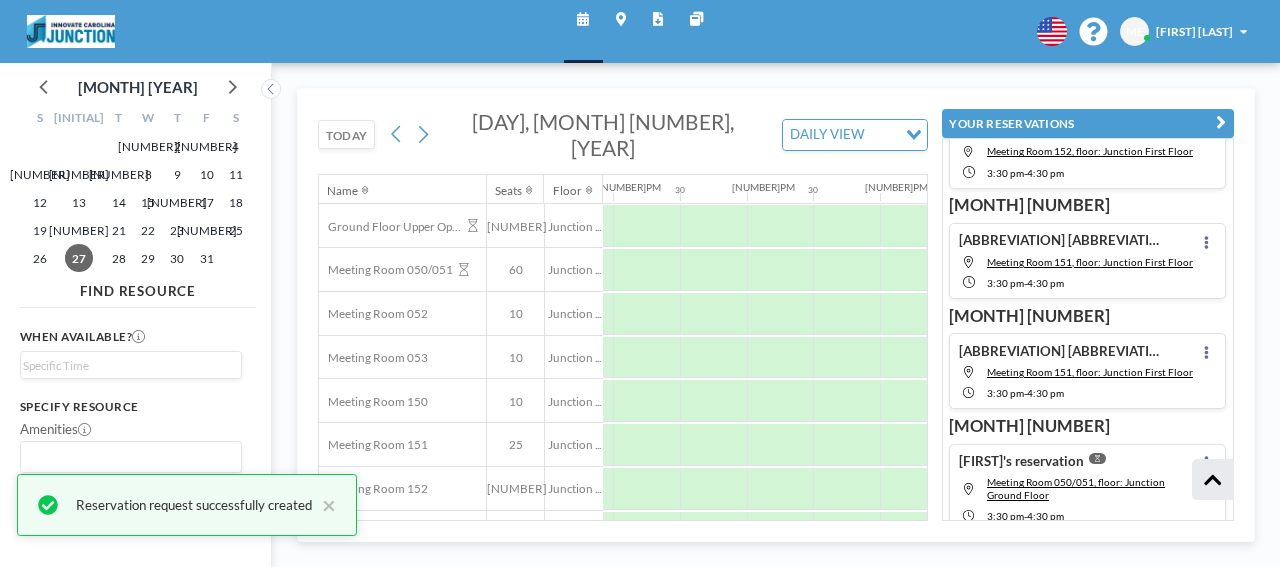 click at bounding box center (1221, 123) 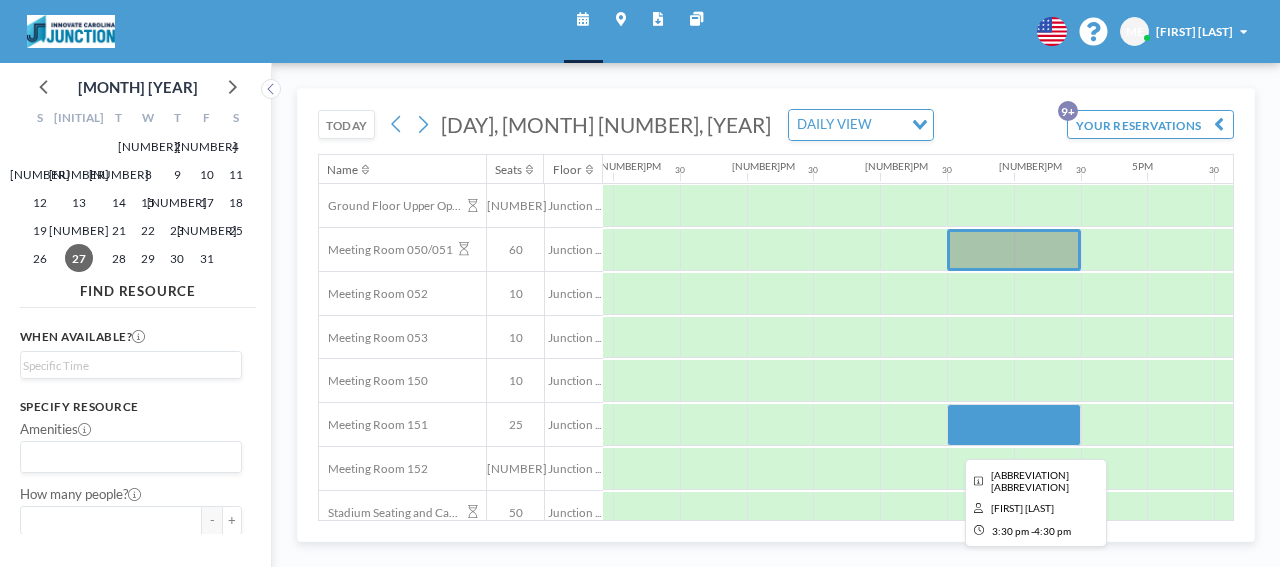 click at bounding box center (1014, 425) 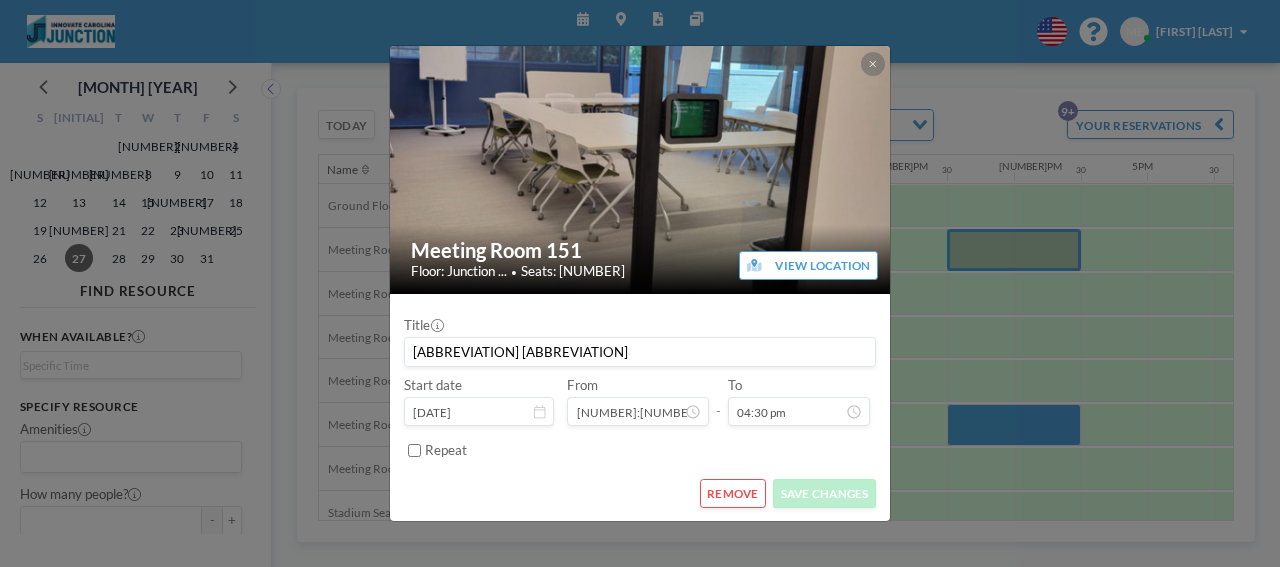 click on "REMOVE" at bounding box center (733, 493) 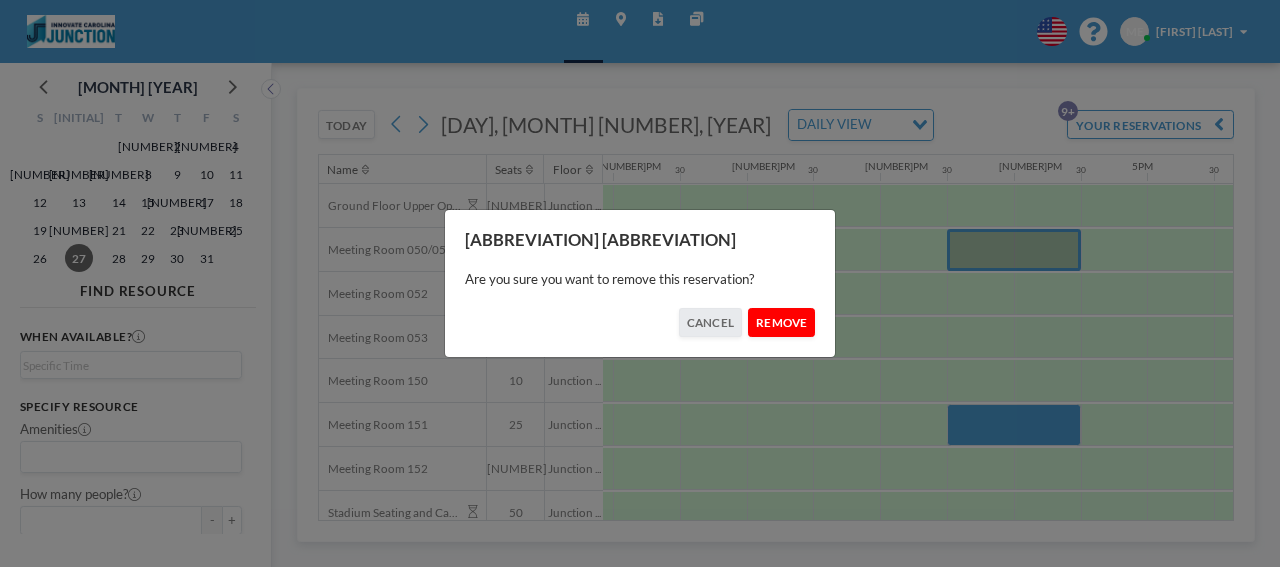 click on "REMOVE" at bounding box center (781, 322) 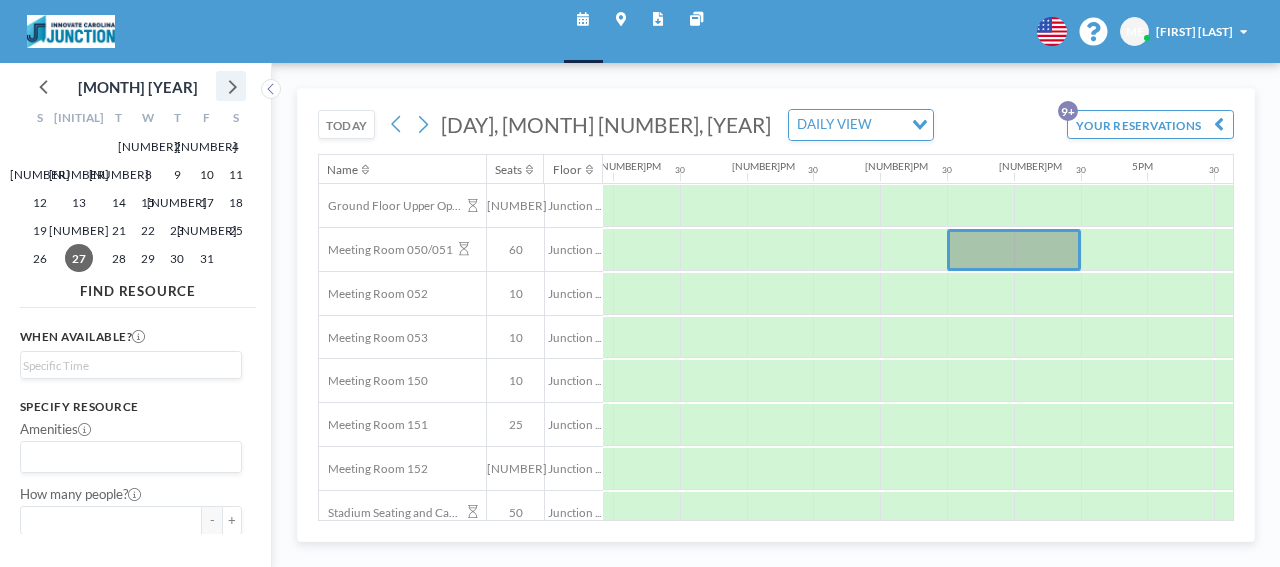 click 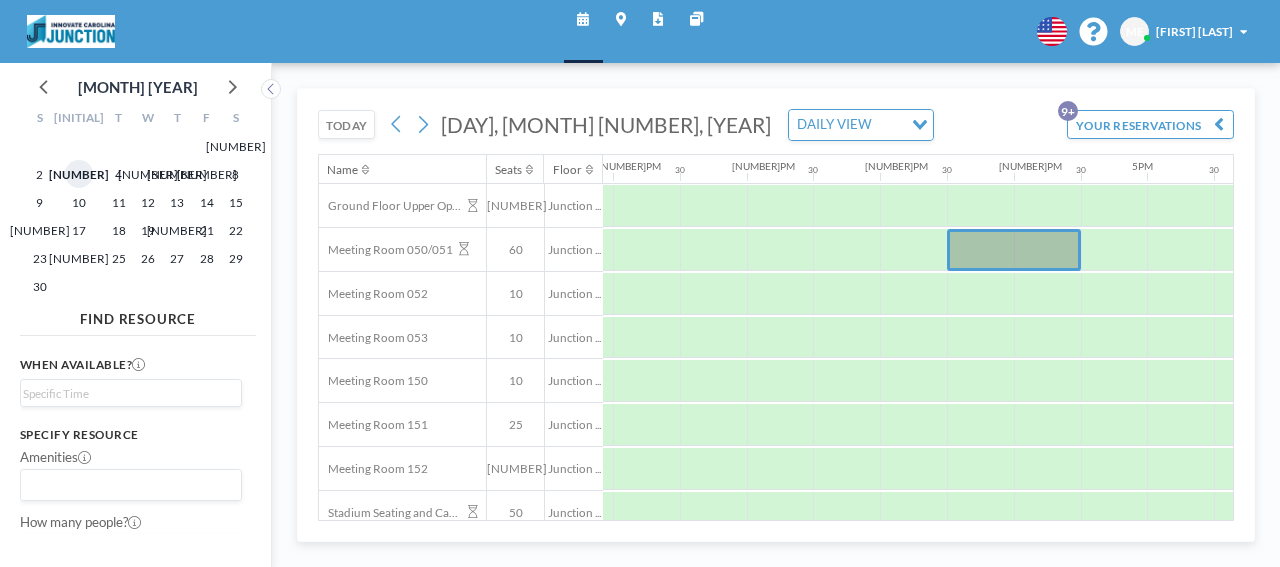 click on "3" at bounding box center [79, 174] 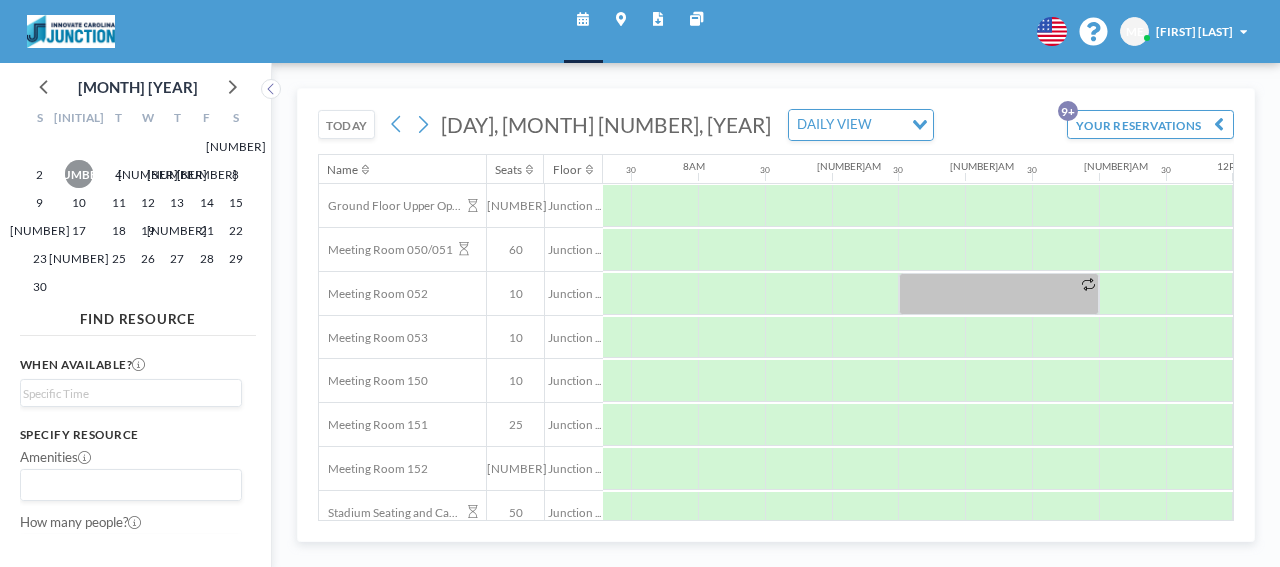 scroll, scrollTop: 0, scrollLeft: 975, axis: horizontal 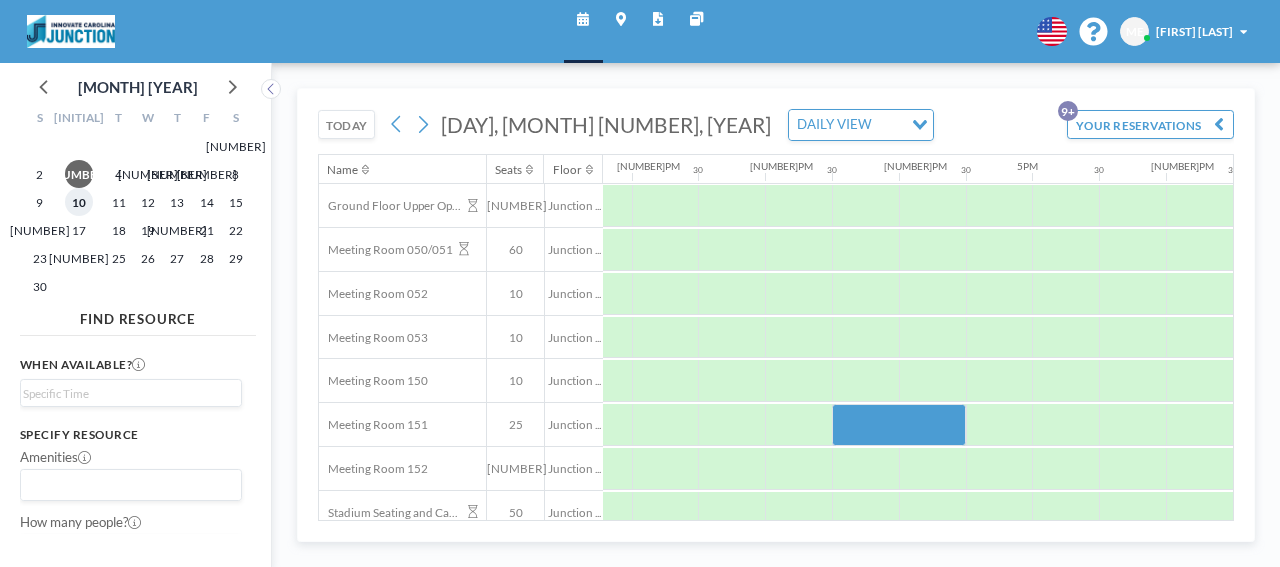 click on "10" at bounding box center [79, 202] 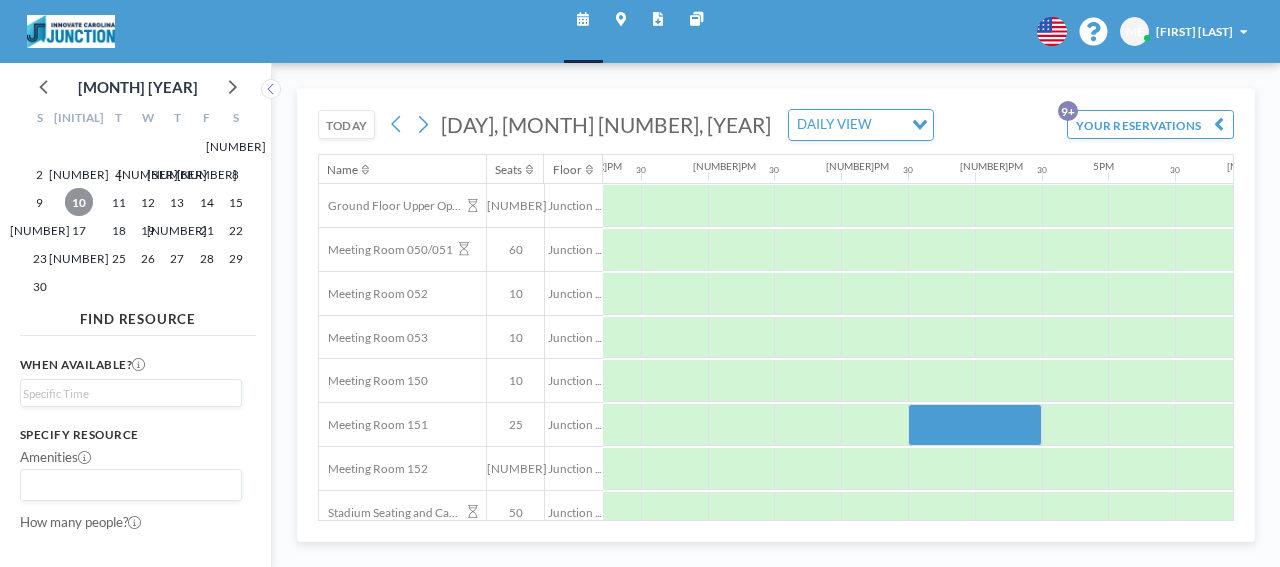 scroll, scrollTop: 0, scrollLeft: 1802, axis: horizontal 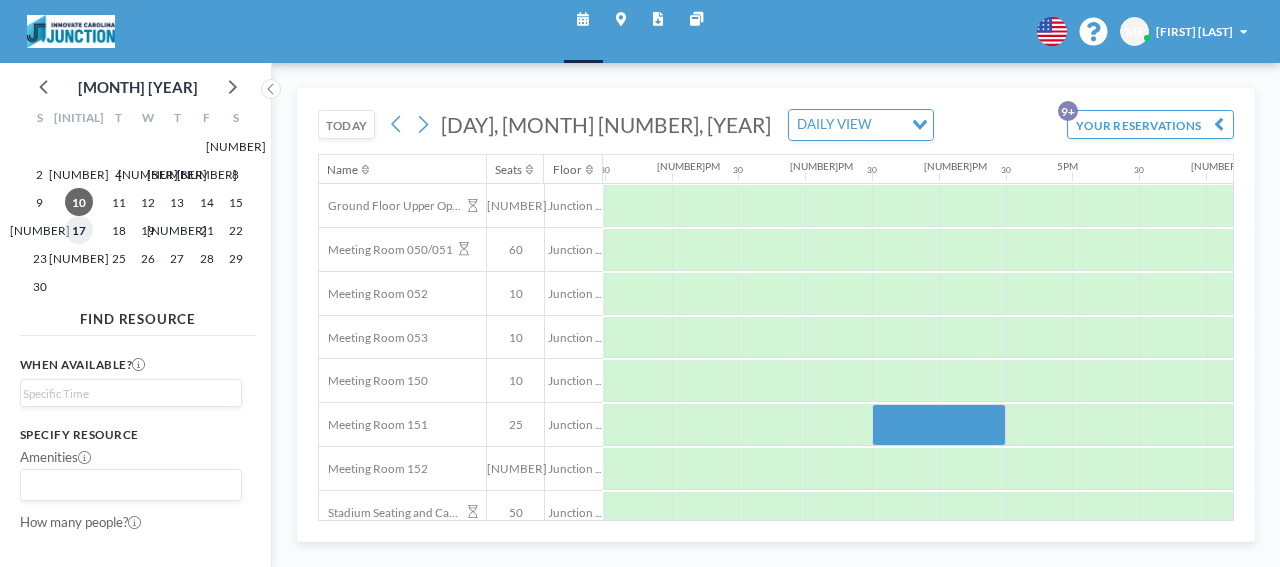 click on "17" at bounding box center [79, 230] 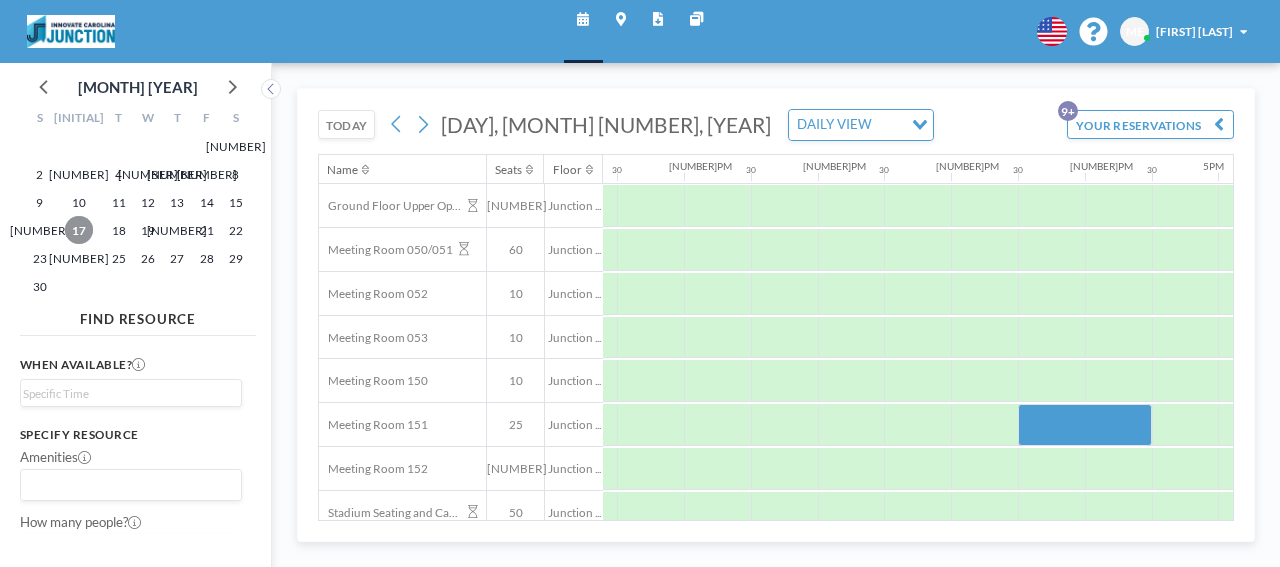 scroll, scrollTop: 0, scrollLeft: 1662, axis: horizontal 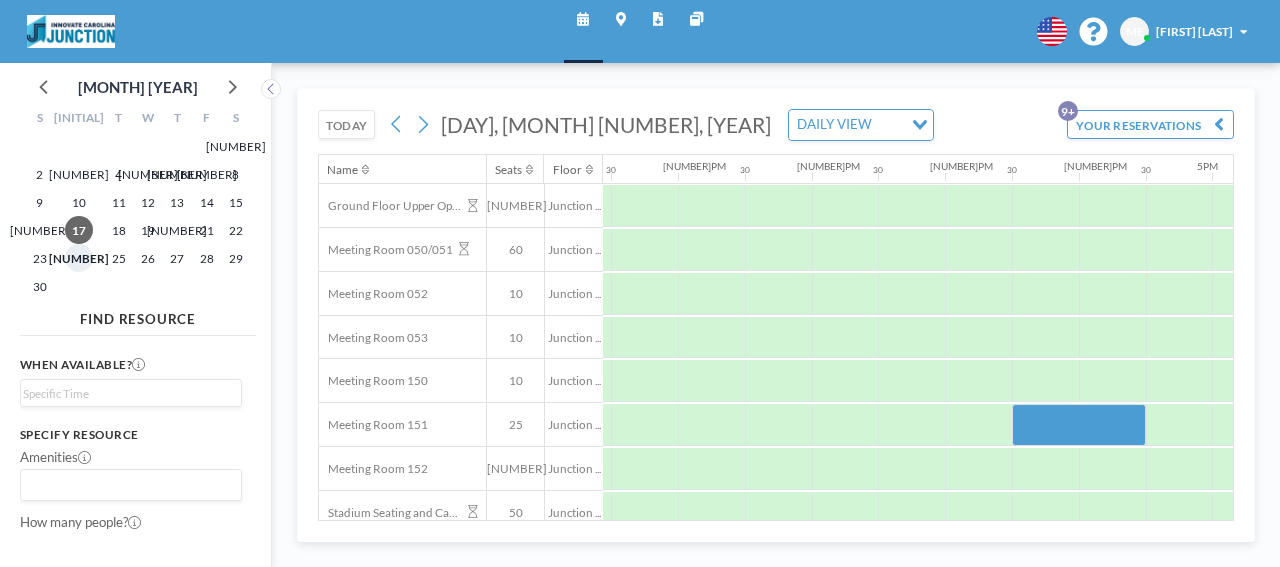 click on "24" at bounding box center (79, 258) 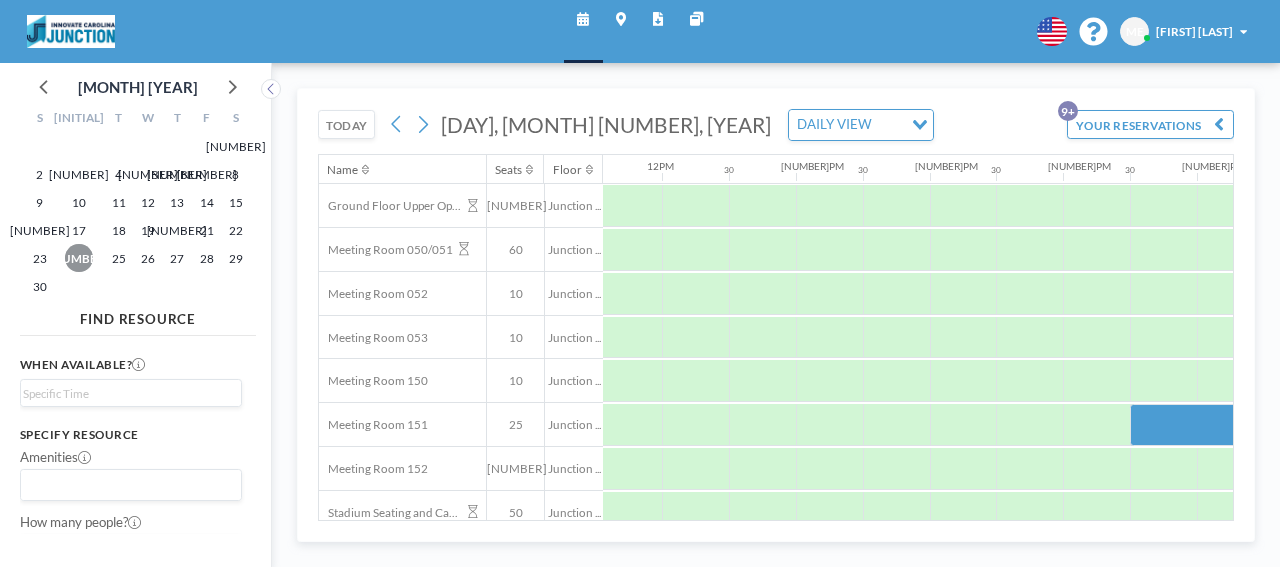 scroll, scrollTop: 0, scrollLeft: 1744, axis: horizontal 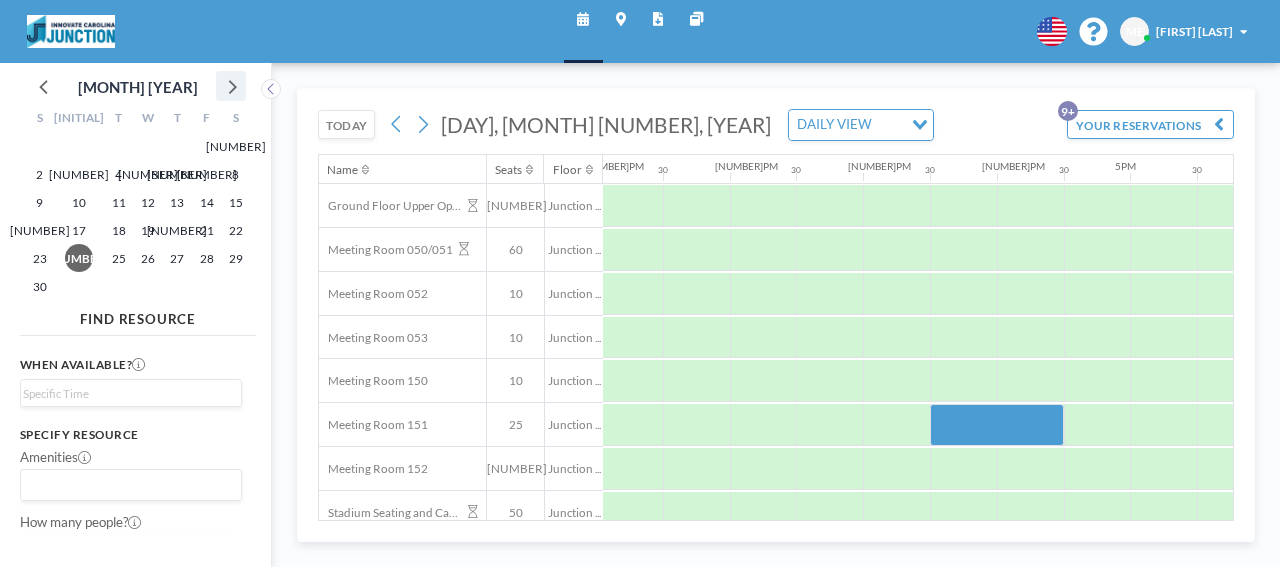 click 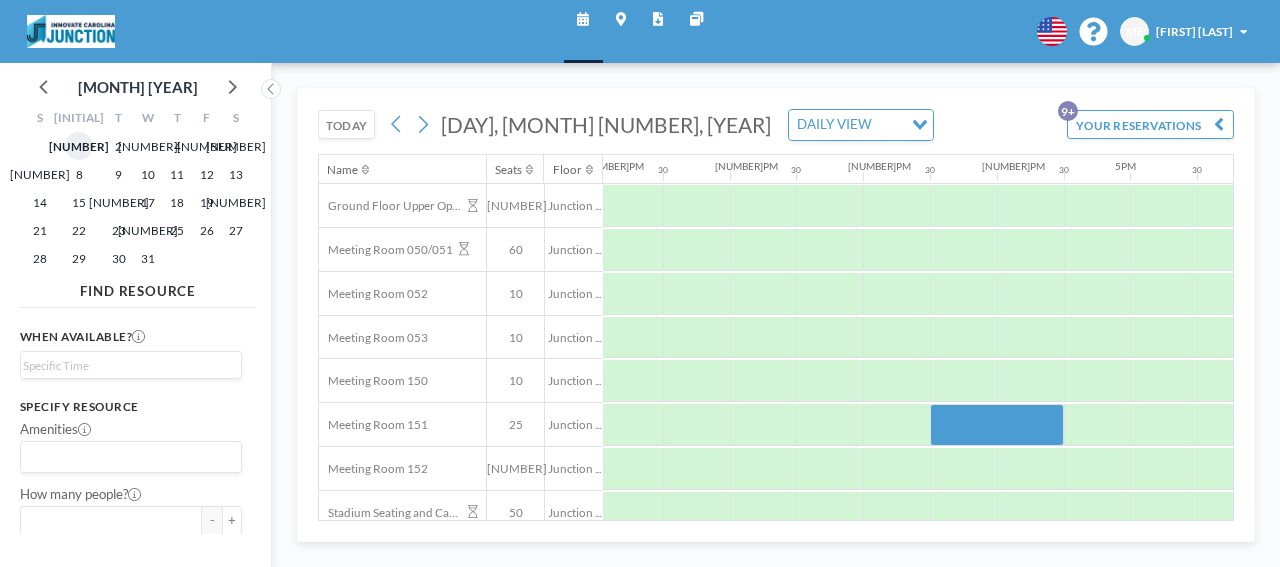 click on "1" at bounding box center (79, 146) 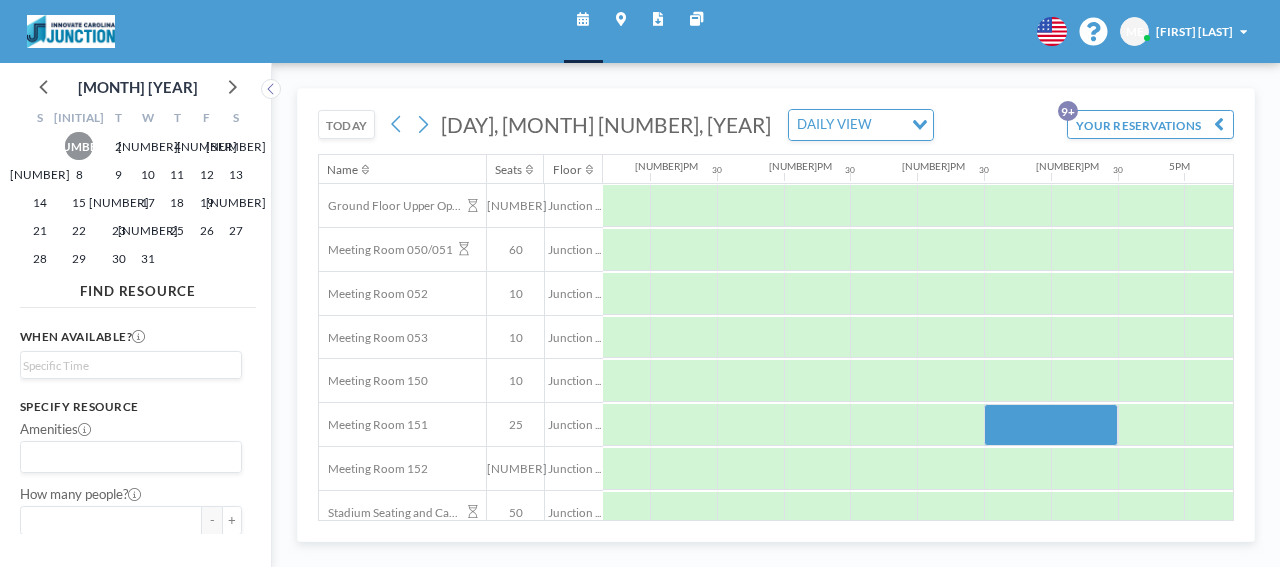 scroll, scrollTop: 0, scrollLeft: 1696, axis: horizontal 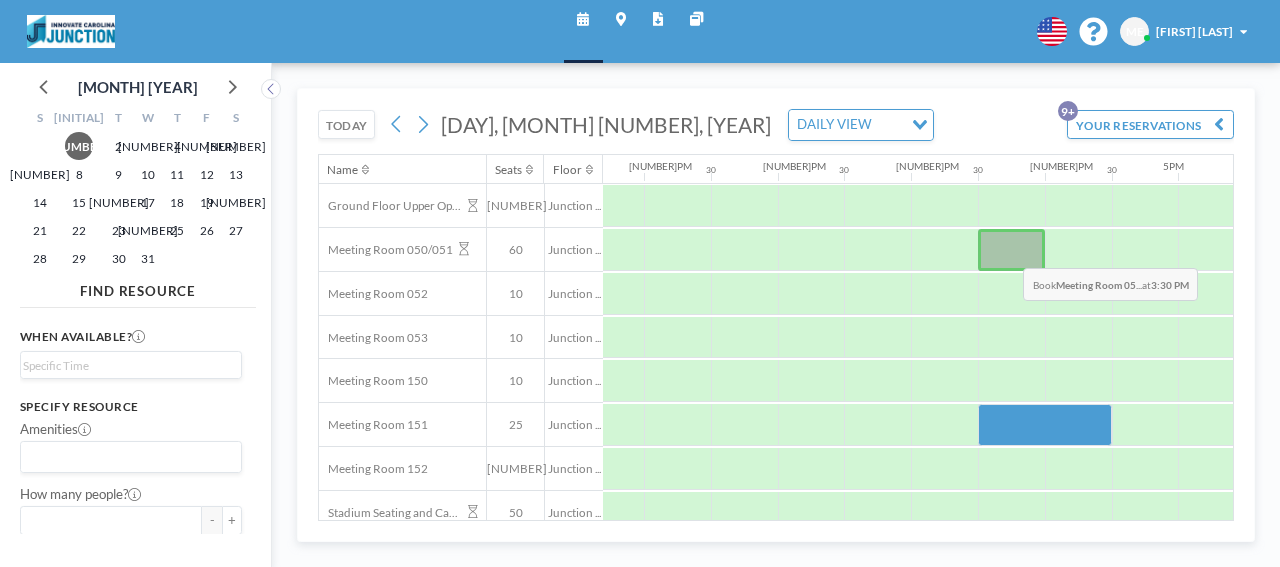 click at bounding box center [1011, 250] 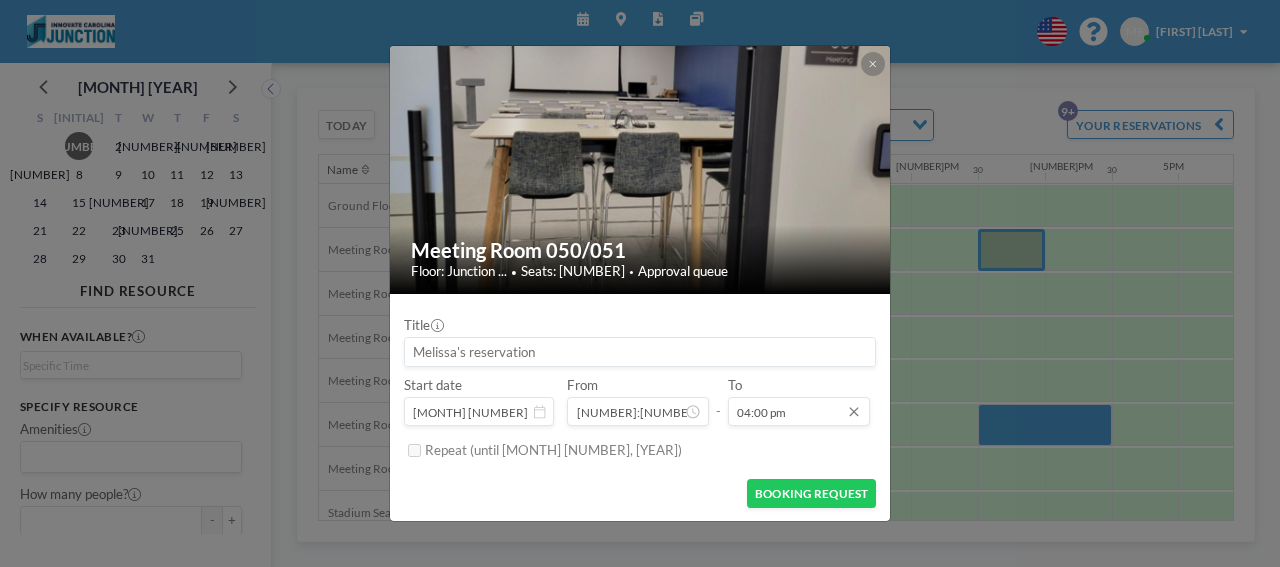 scroll, scrollTop: 1036, scrollLeft: 0, axis: vertical 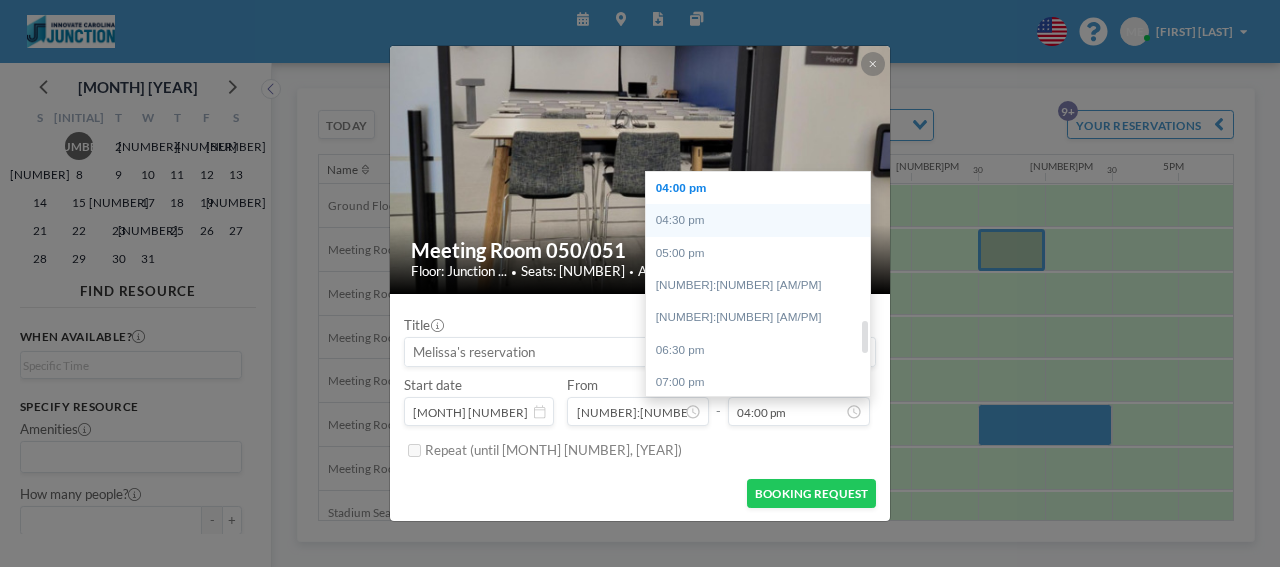 click on "04:30 pm" at bounding box center [762, 220] 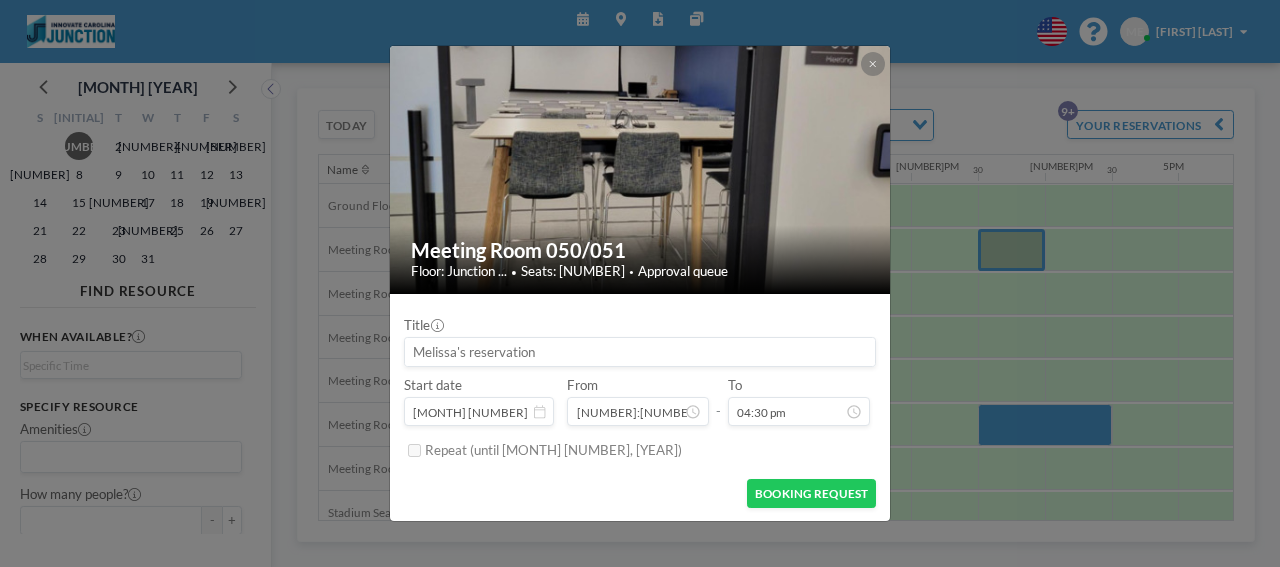 click at bounding box center (640, 352) 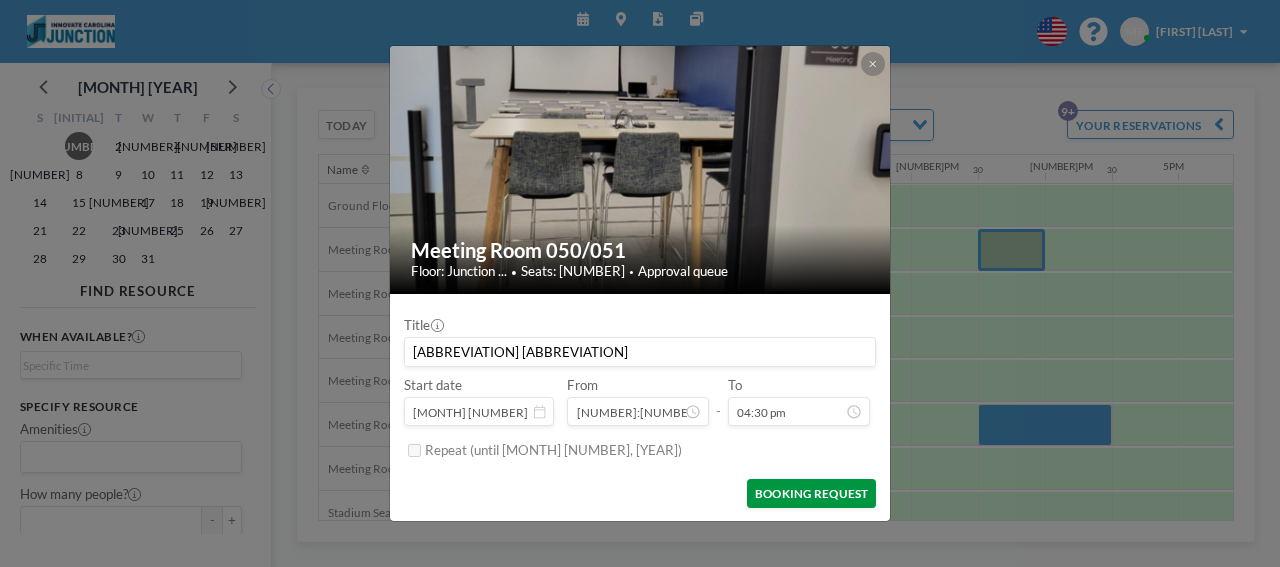 type on "MPP PD" 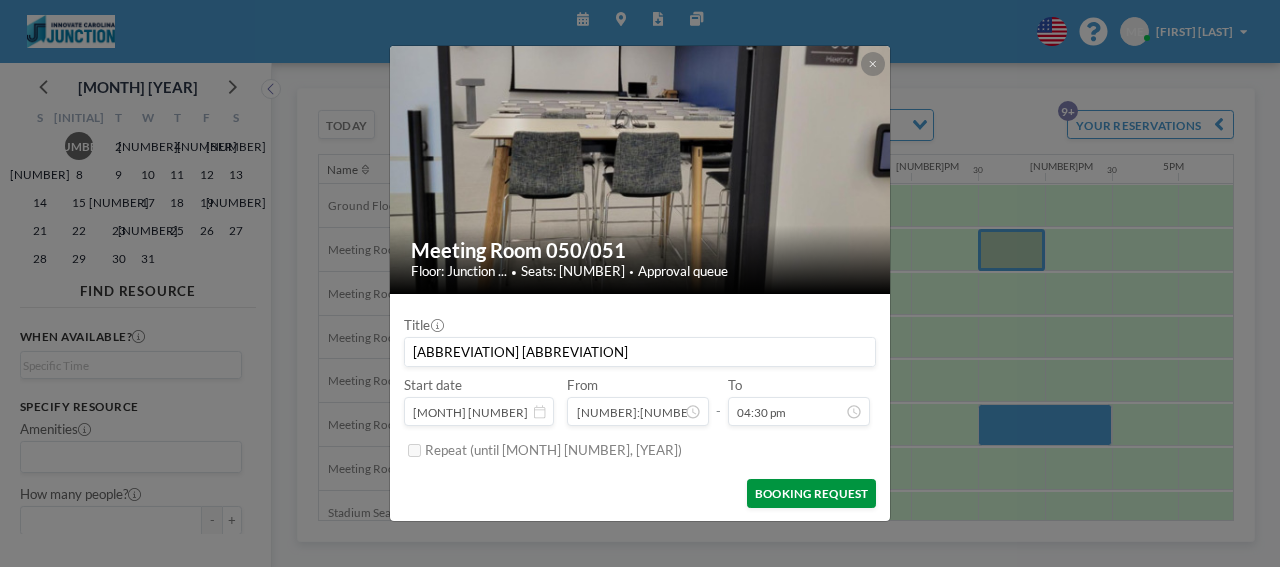 click on "BOOKING REQUEST" at bounding box center (811, 493) 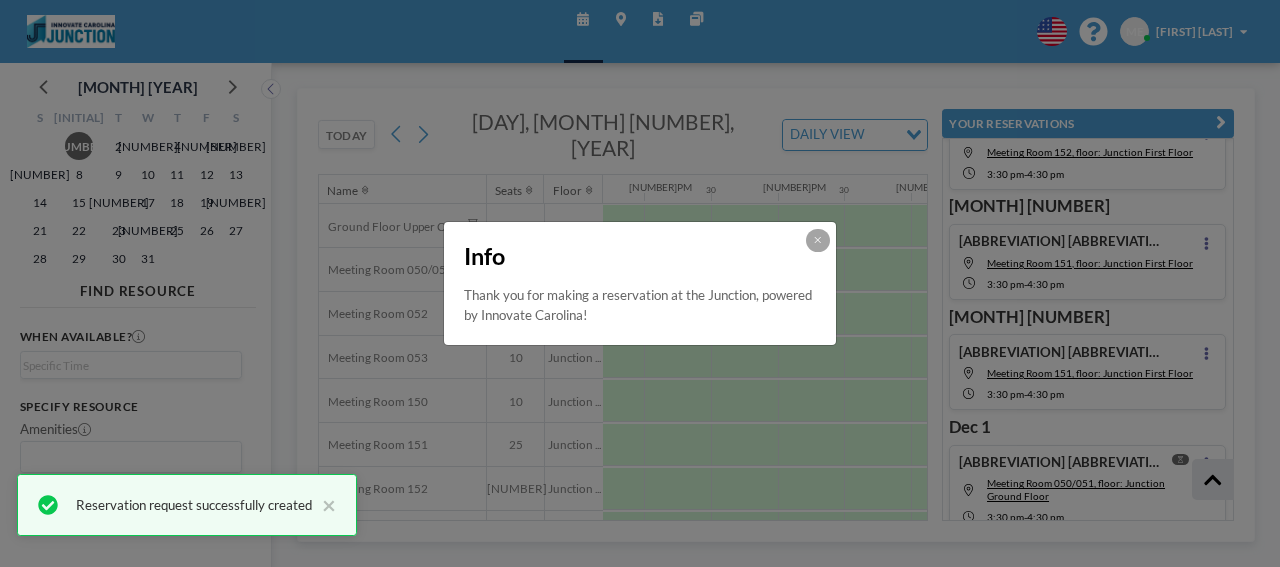 scroll, scrollTop: 836, scrollLeft: 0, axis: vertical 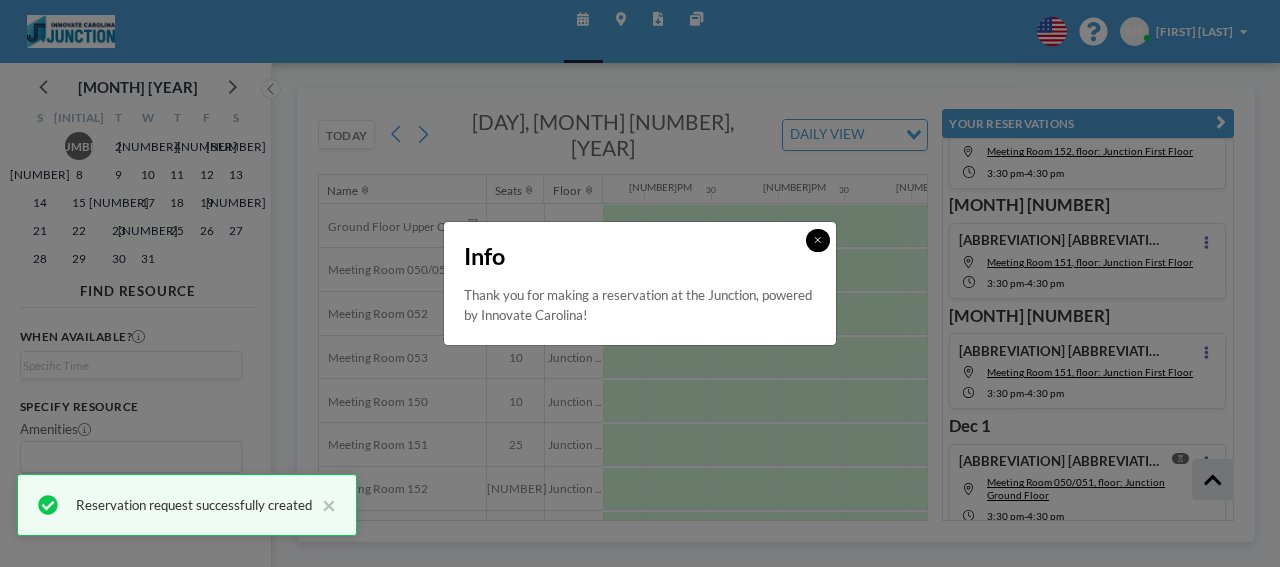 click 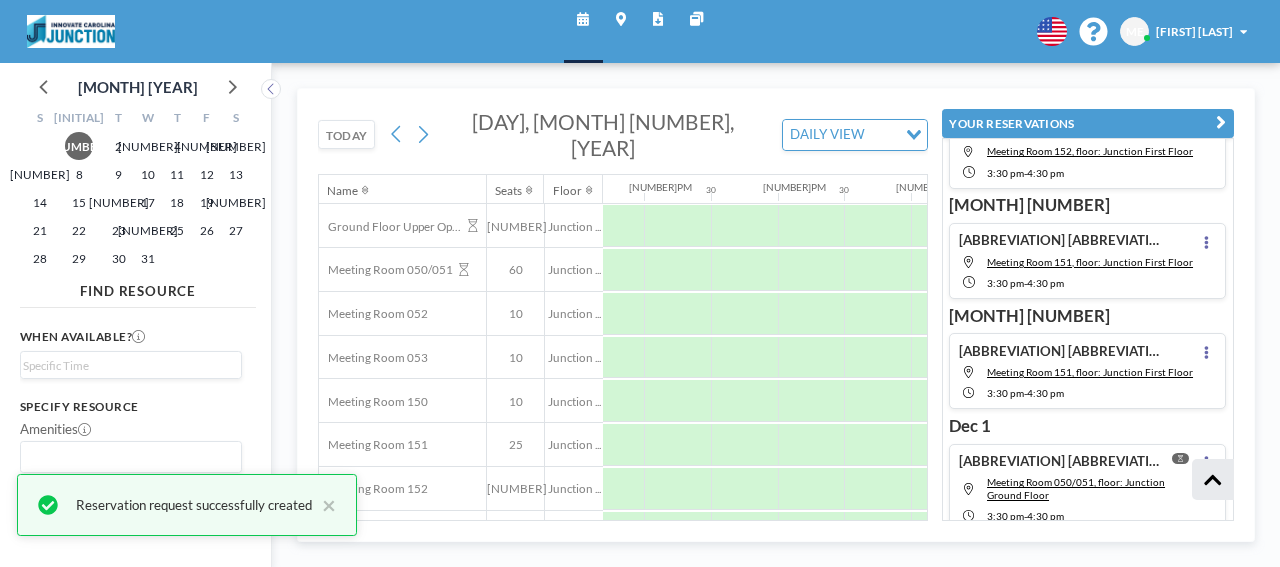 click at bounding box center [1221, 123] 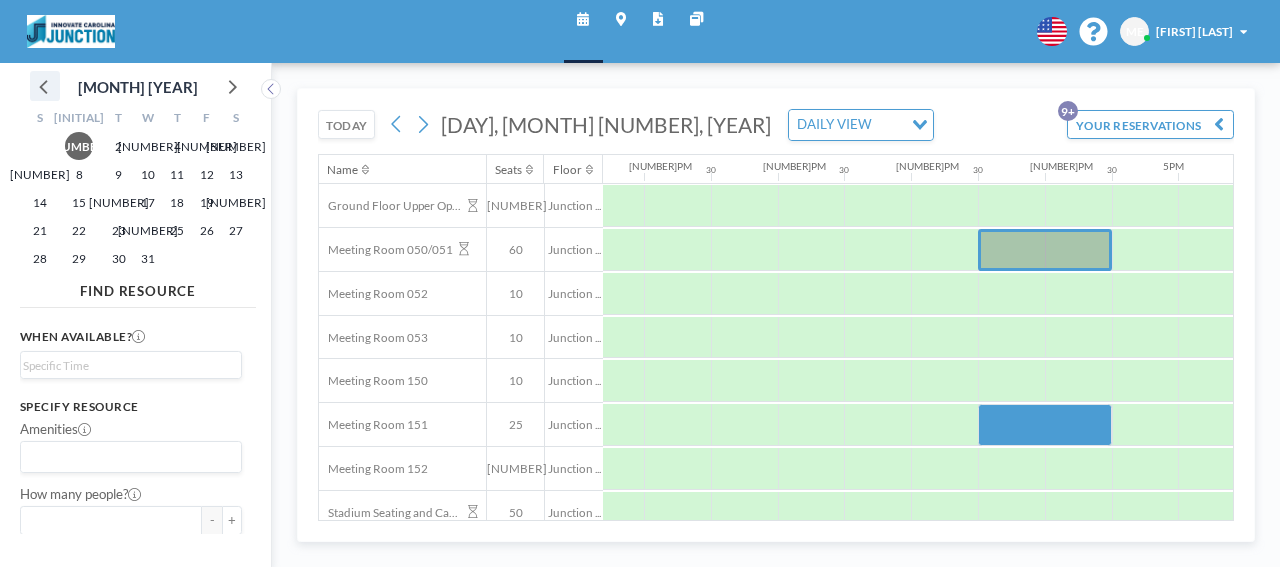 click 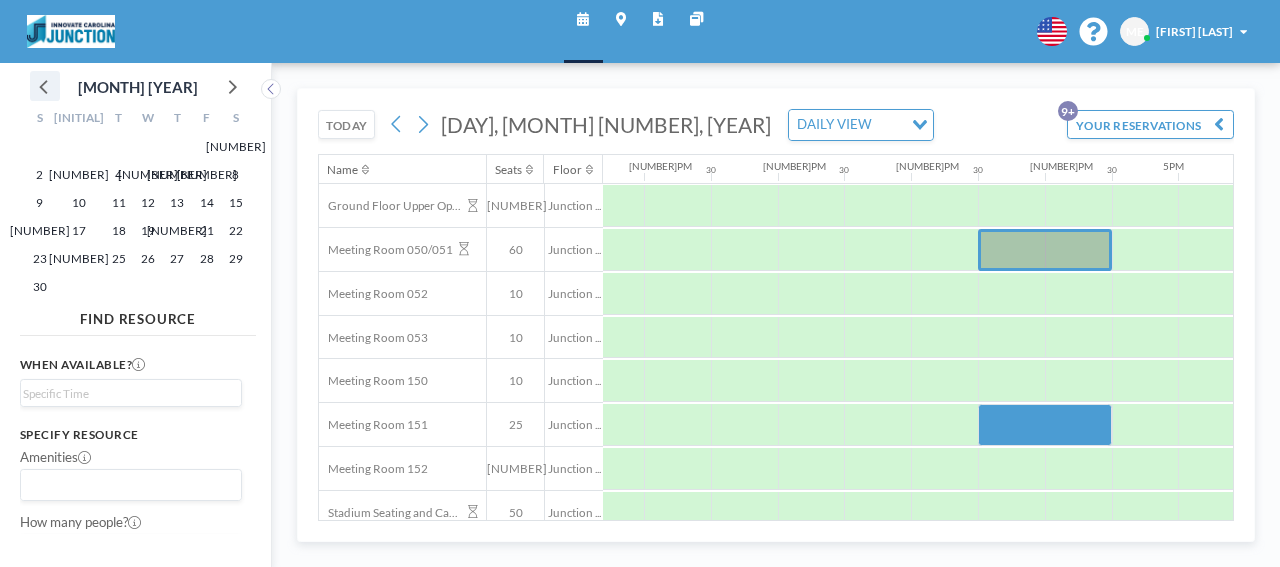 click 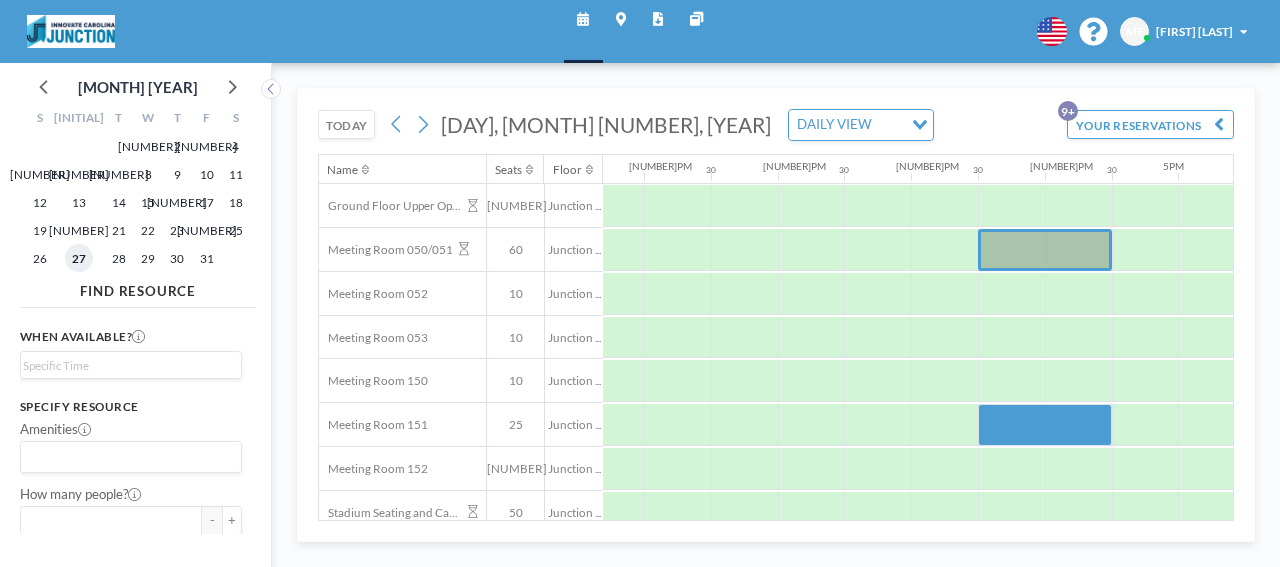 click on "27" at bounding box center (79, 258) 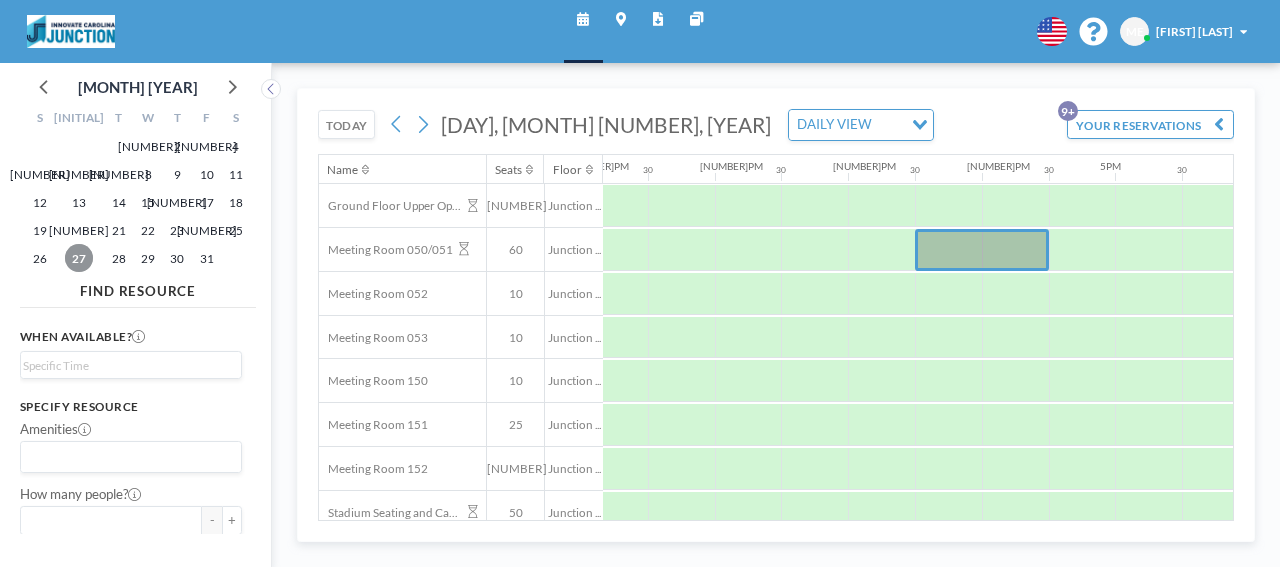scroll, scrollTop: 0, scrollLeft: 1824, axis: horizontal 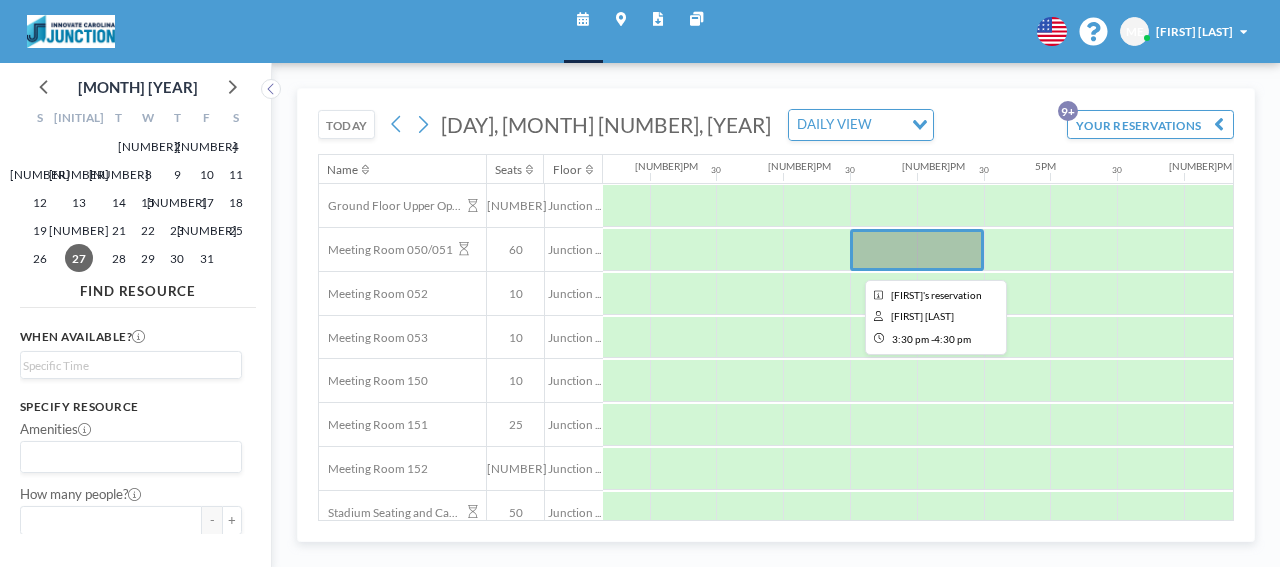 click at bounding box center [917, 250] 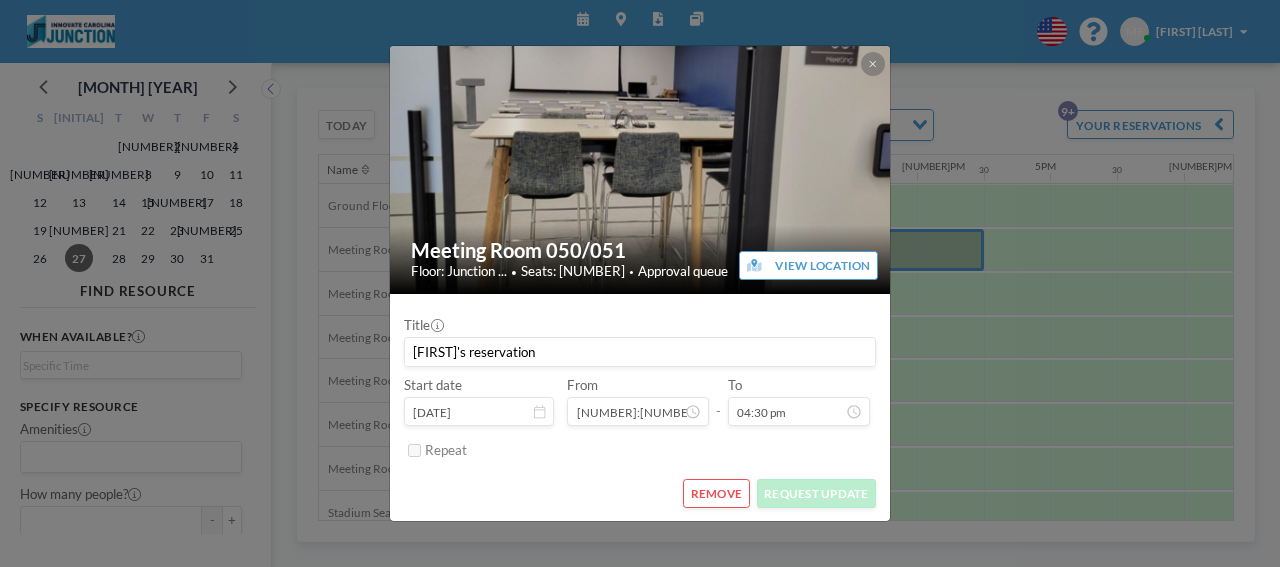 click on "Melissa's reservation" at bounding box center [640, 352] 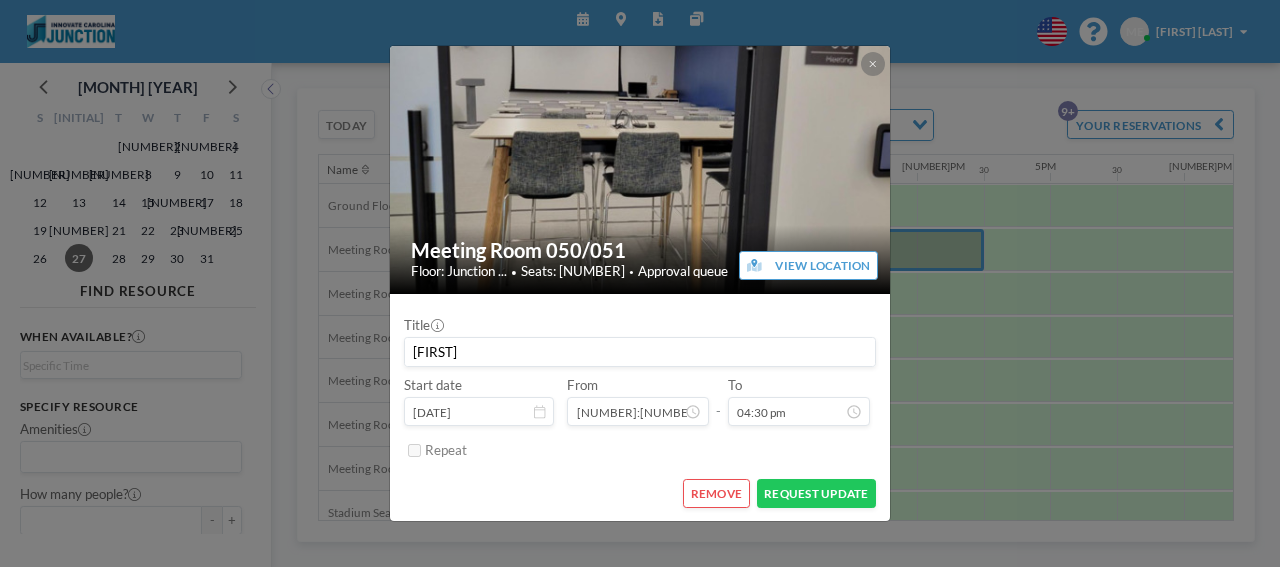 type on "M" 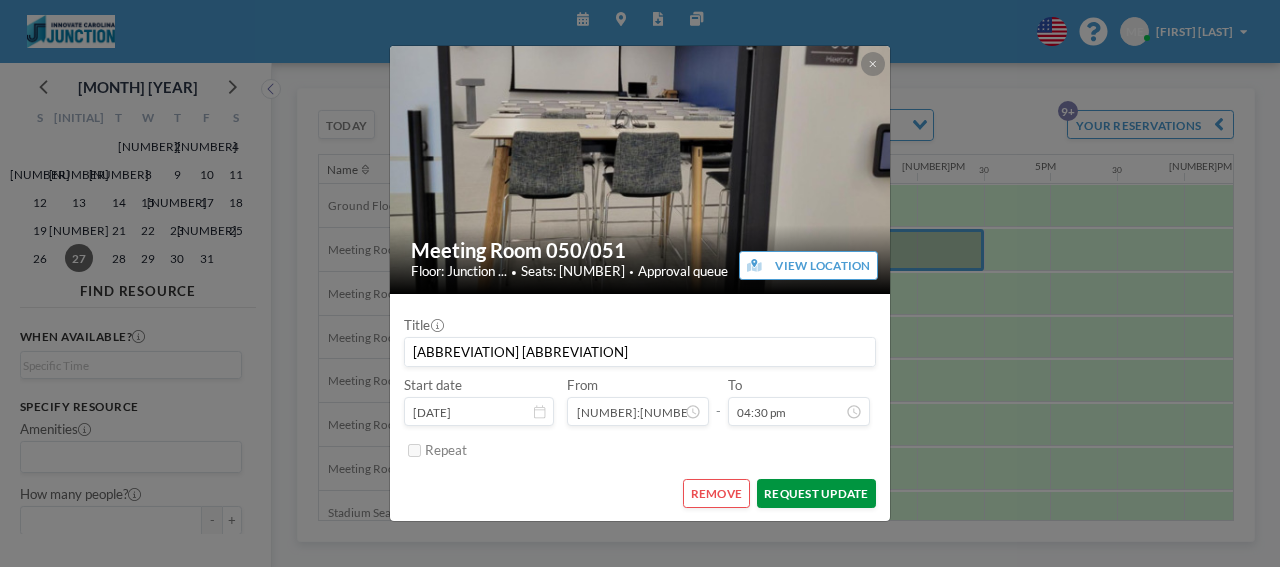 type on "MPP PD" 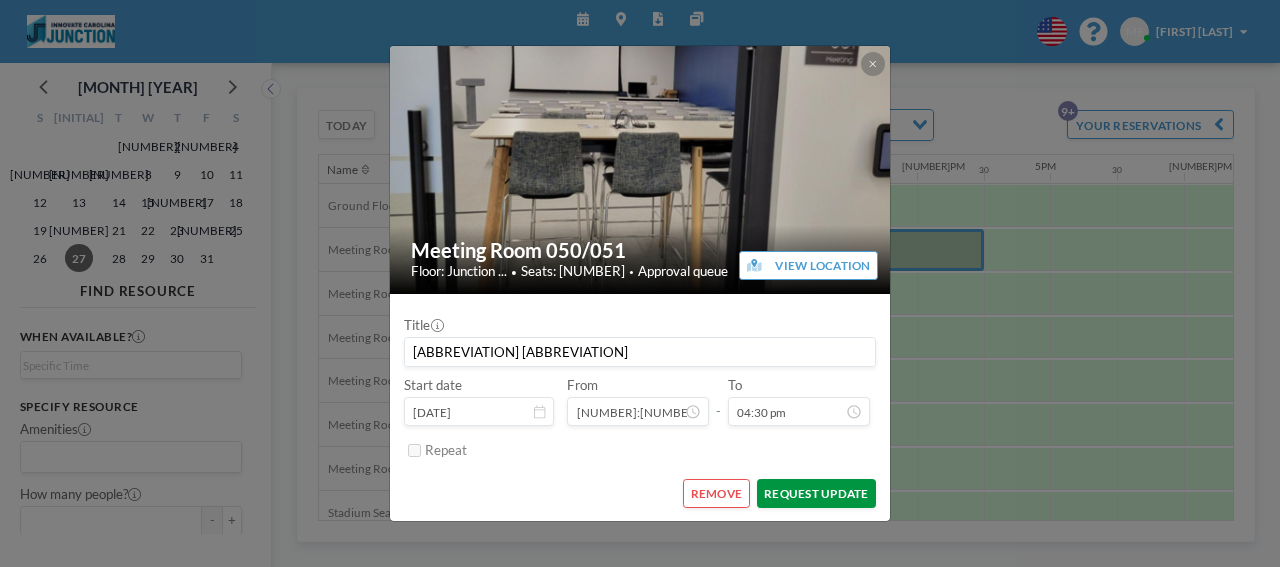 click on "REQUEST UPDATE" at bounding box center (817, 493) 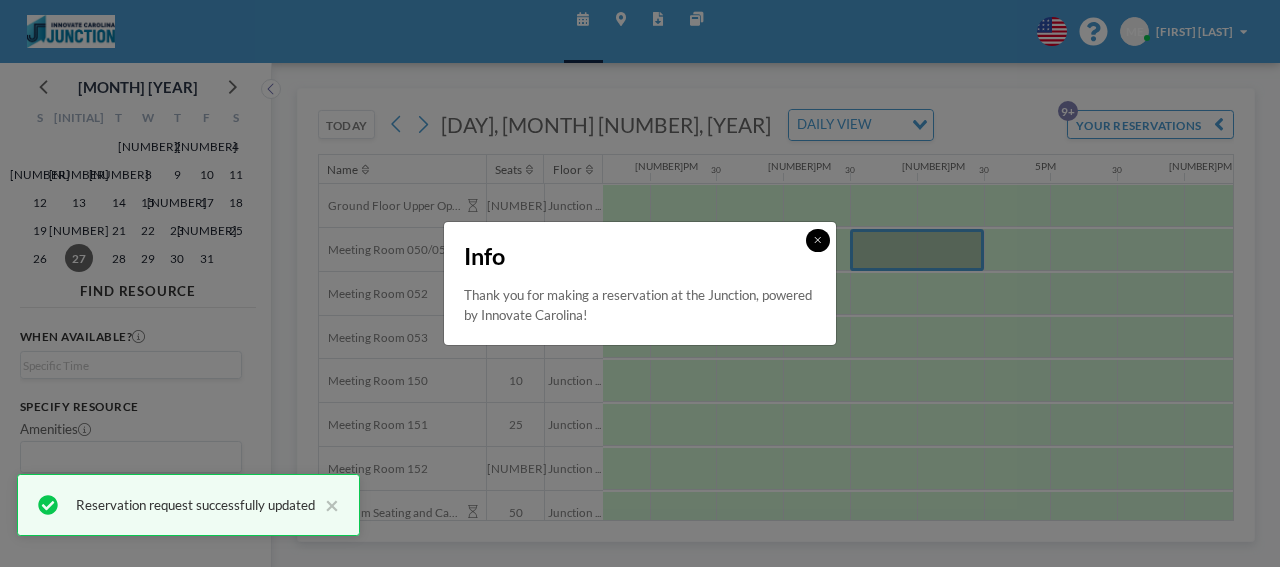 click 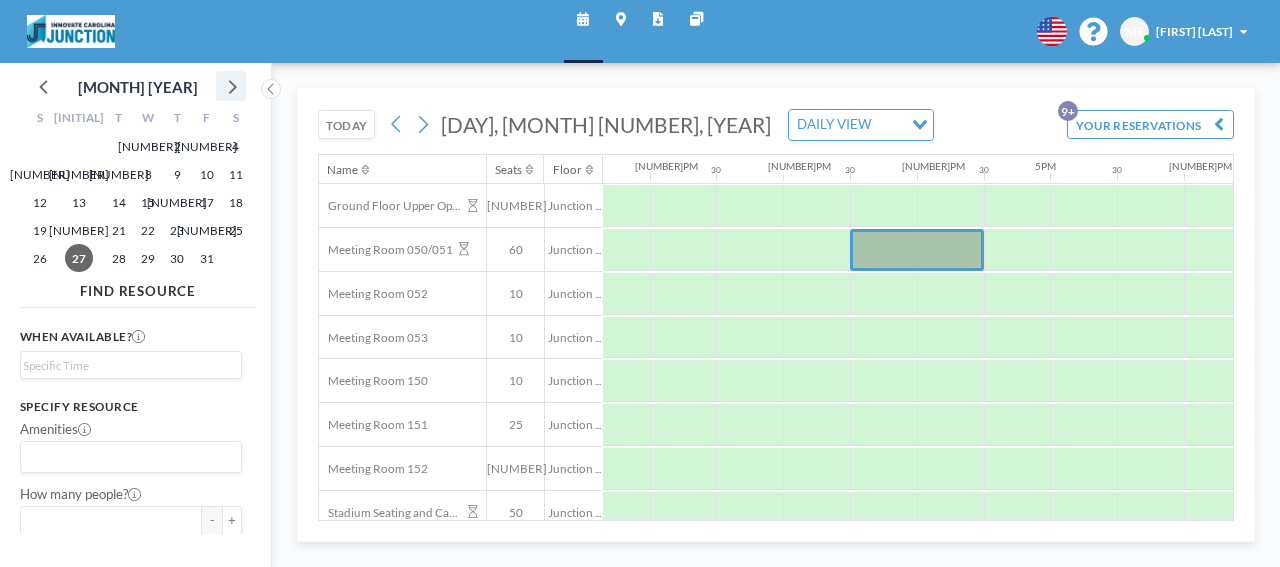 click 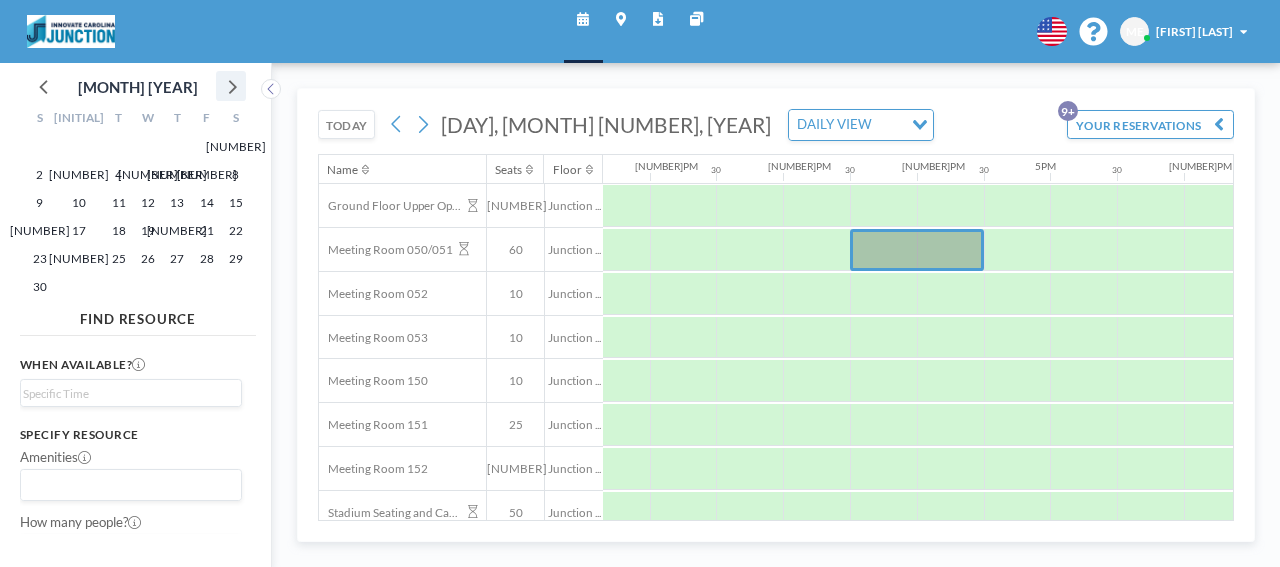 click 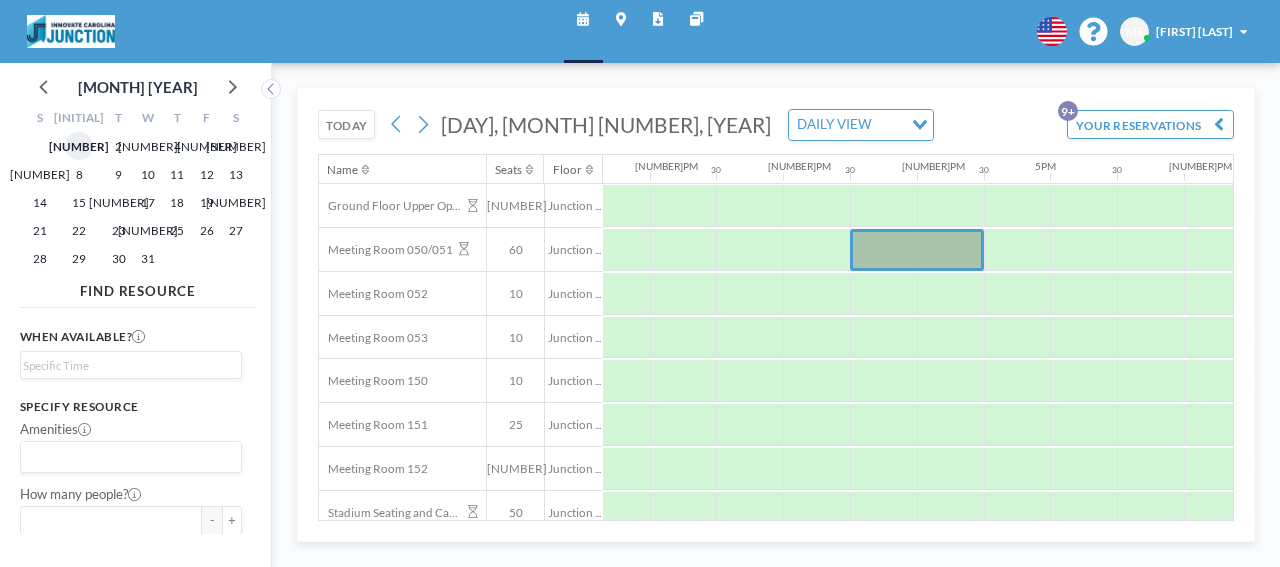 click on "1" at bounding box center [79, 146] 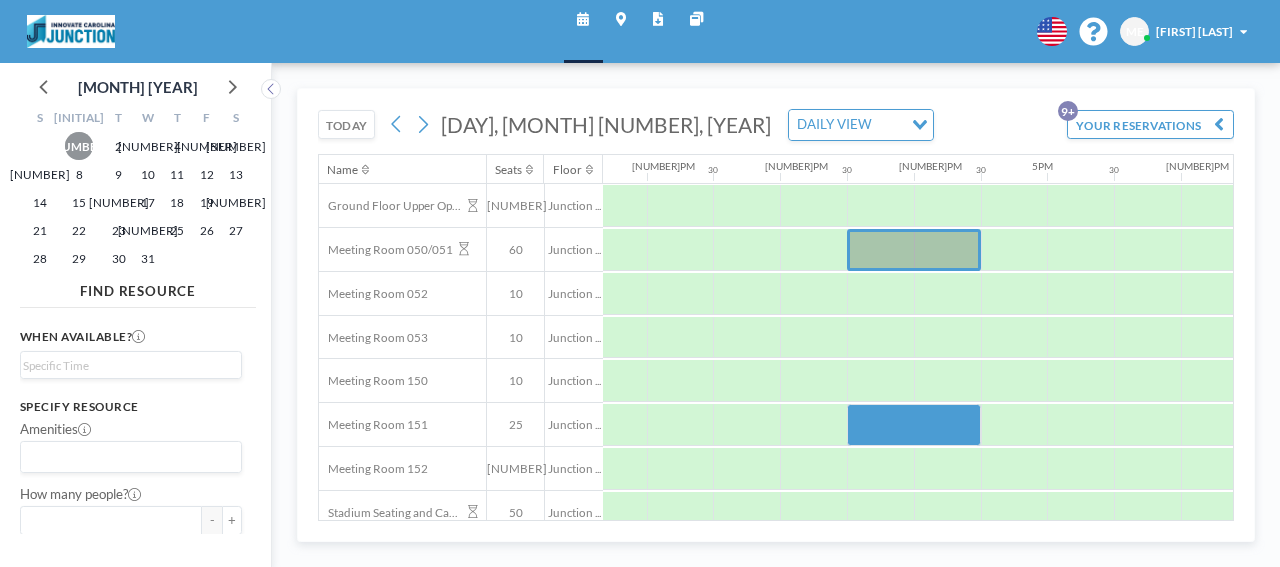 scroll, scrollTop: 0, scrollLeft: 1966, axis: horizontal 